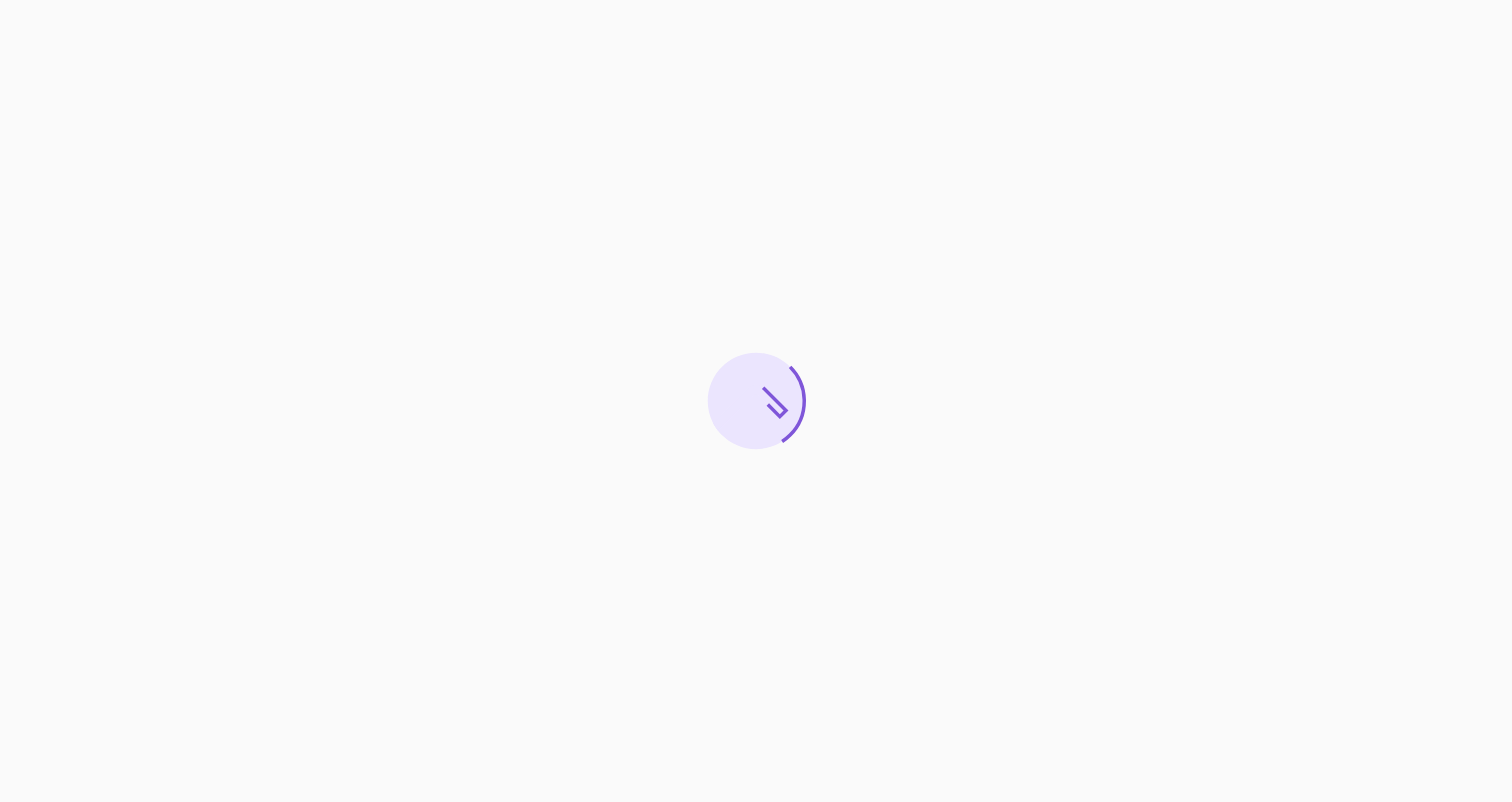 scroll, scrollTop: 0, scrollLeft: 0, axis: both 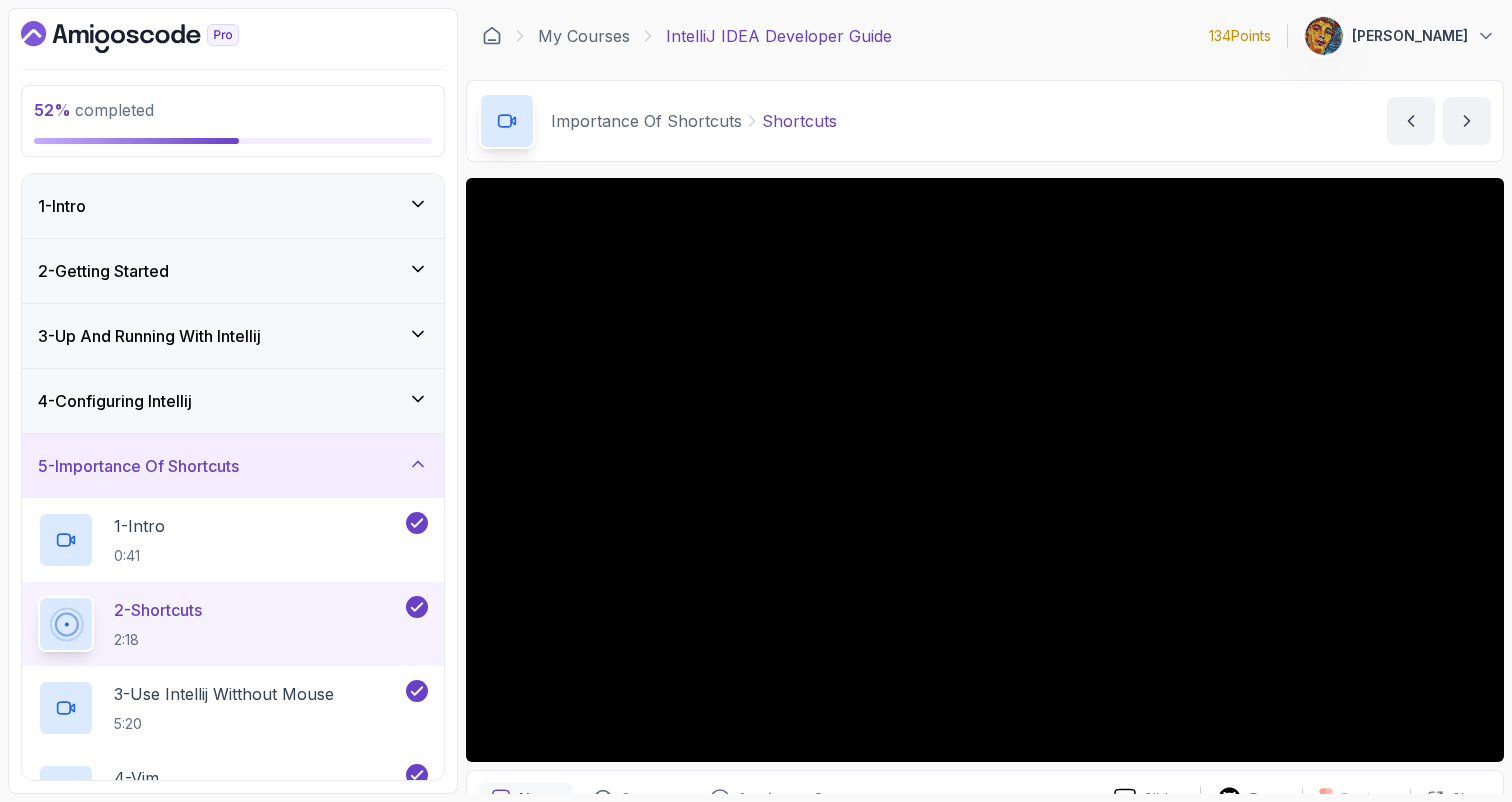 click on "Importance Of Shortcuts Shortcuts Shortcuts by  [PERSON_NAME]" at bounding box center [985, 121] 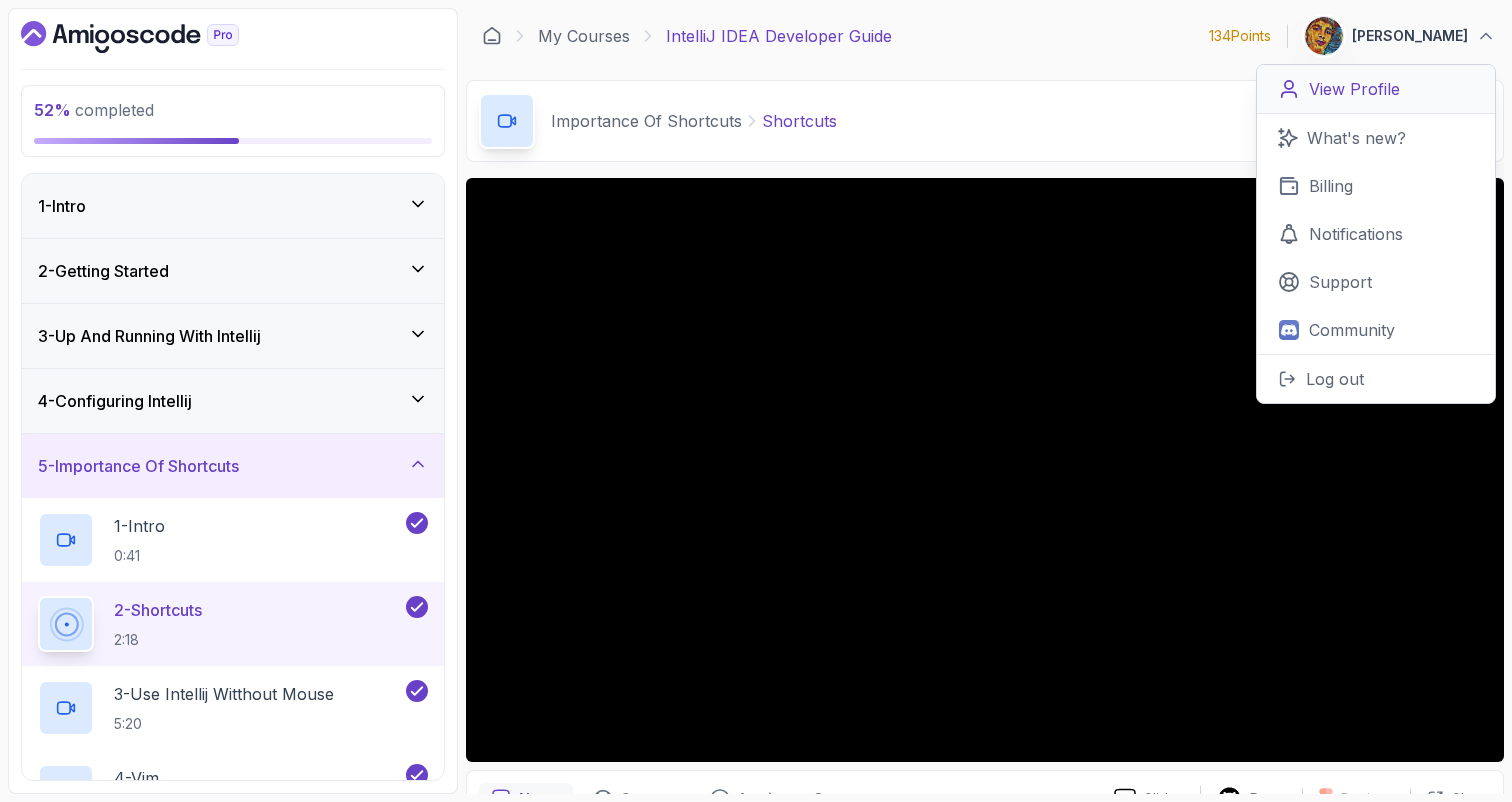 click on "View Profile" at bounding box center [1354, 89] 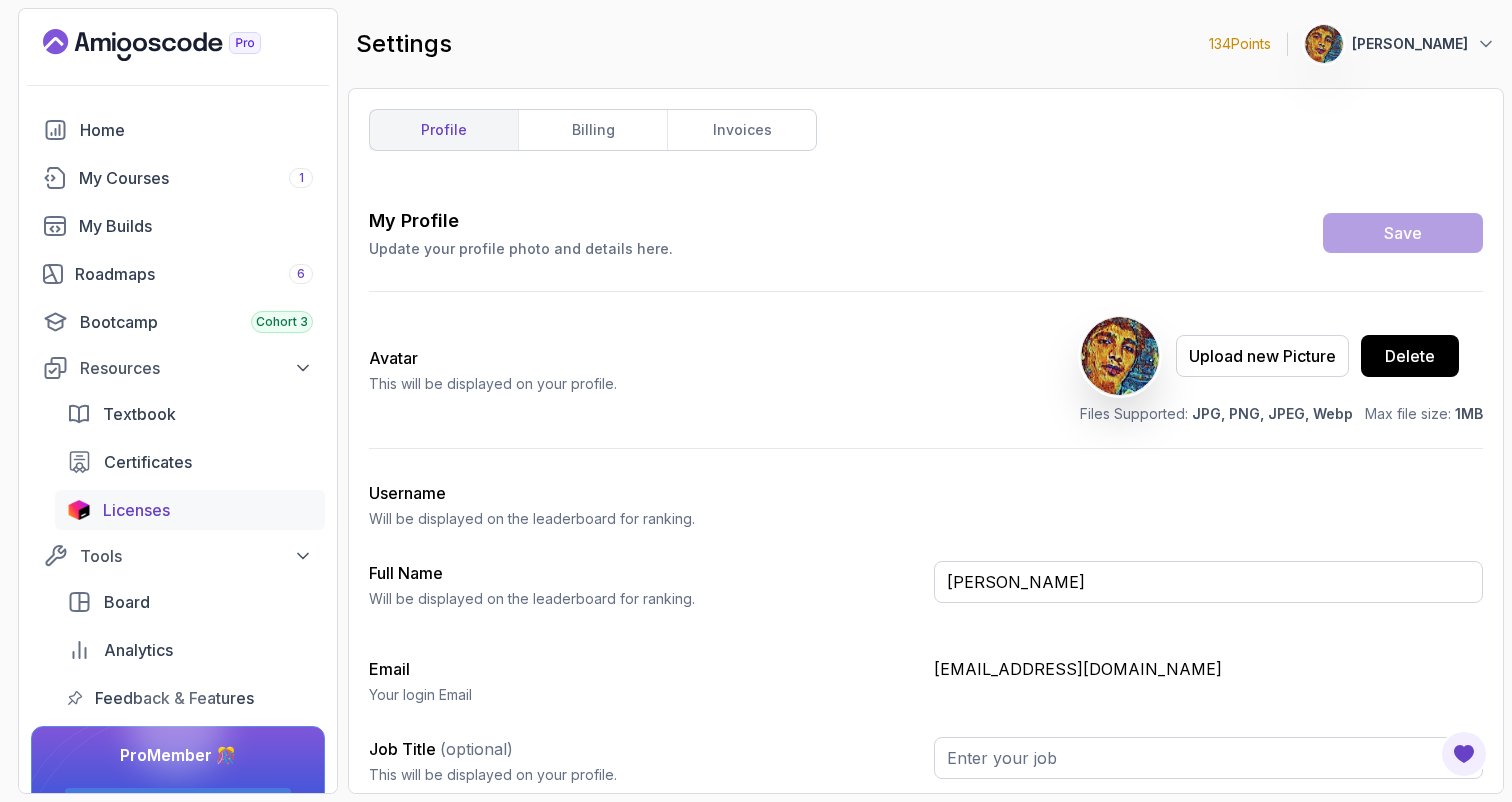 click on "Licenses" at bounding box center (190, 510) 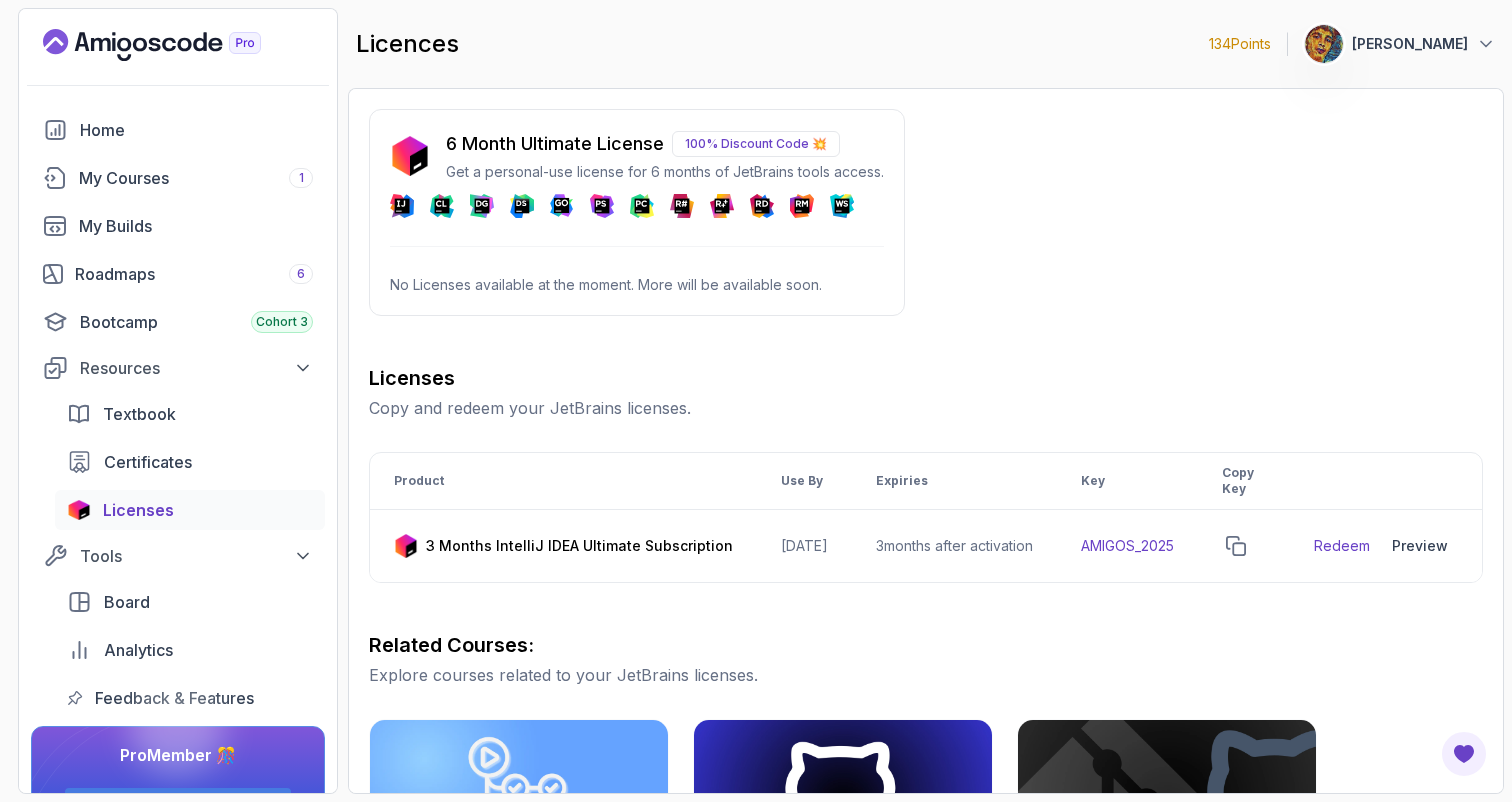 scroll, scrollTop: 0, scrollLeft: 0, axis: both 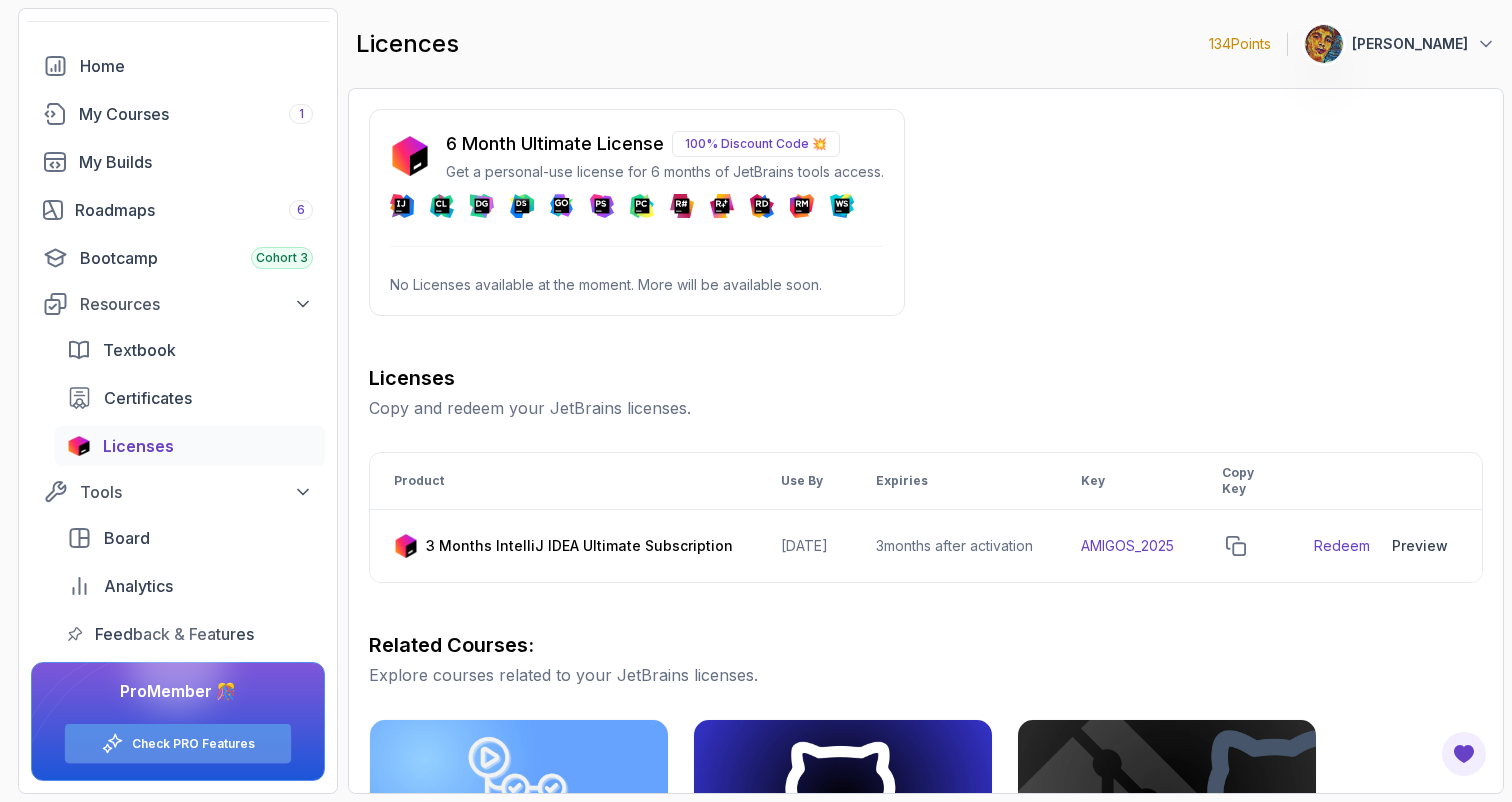 click on "Check PRO Features" at bounding box center (193, 744) 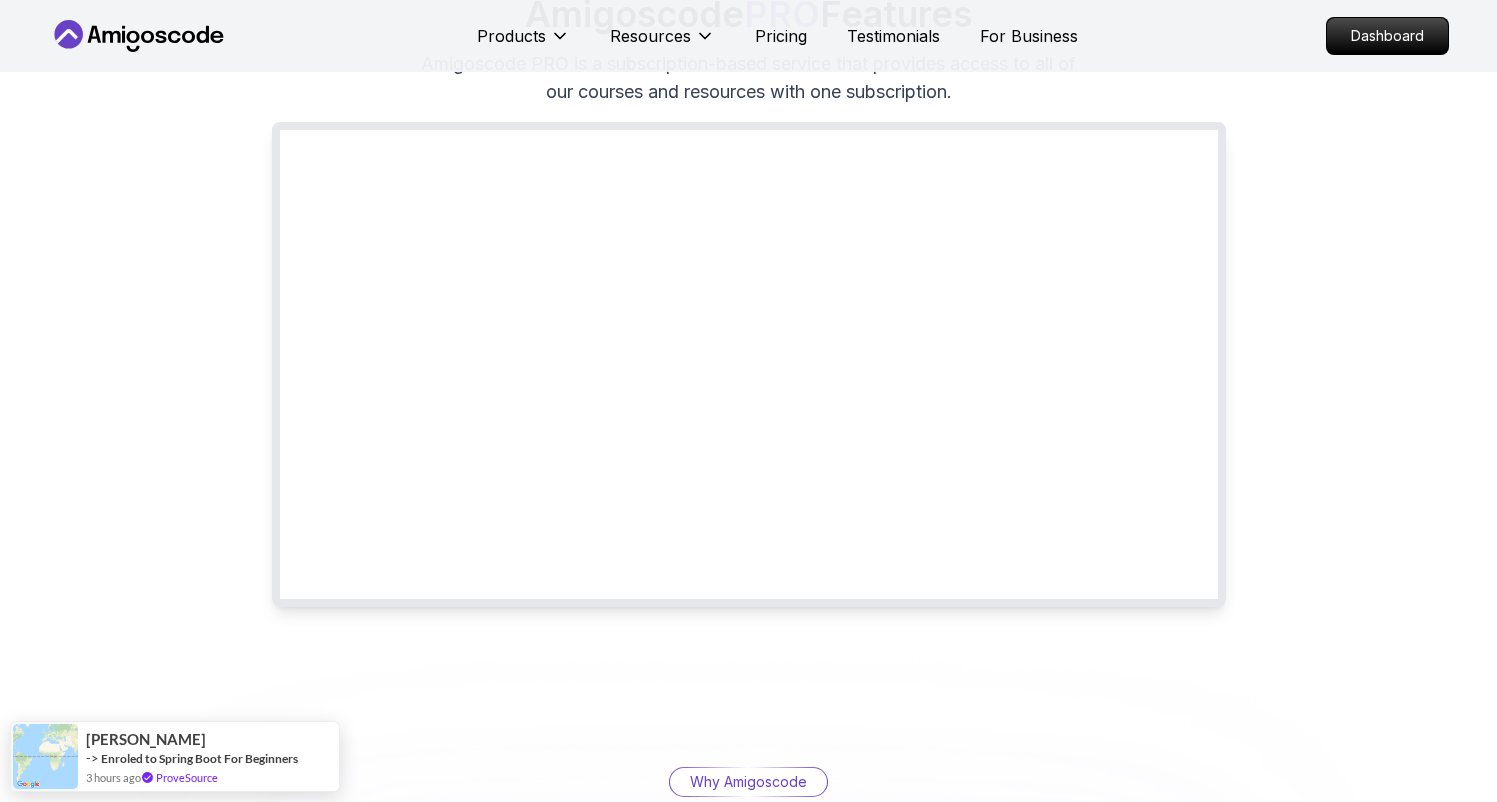 scroll, scrollTop: 218, scrollLeft: 0, axis: vertical 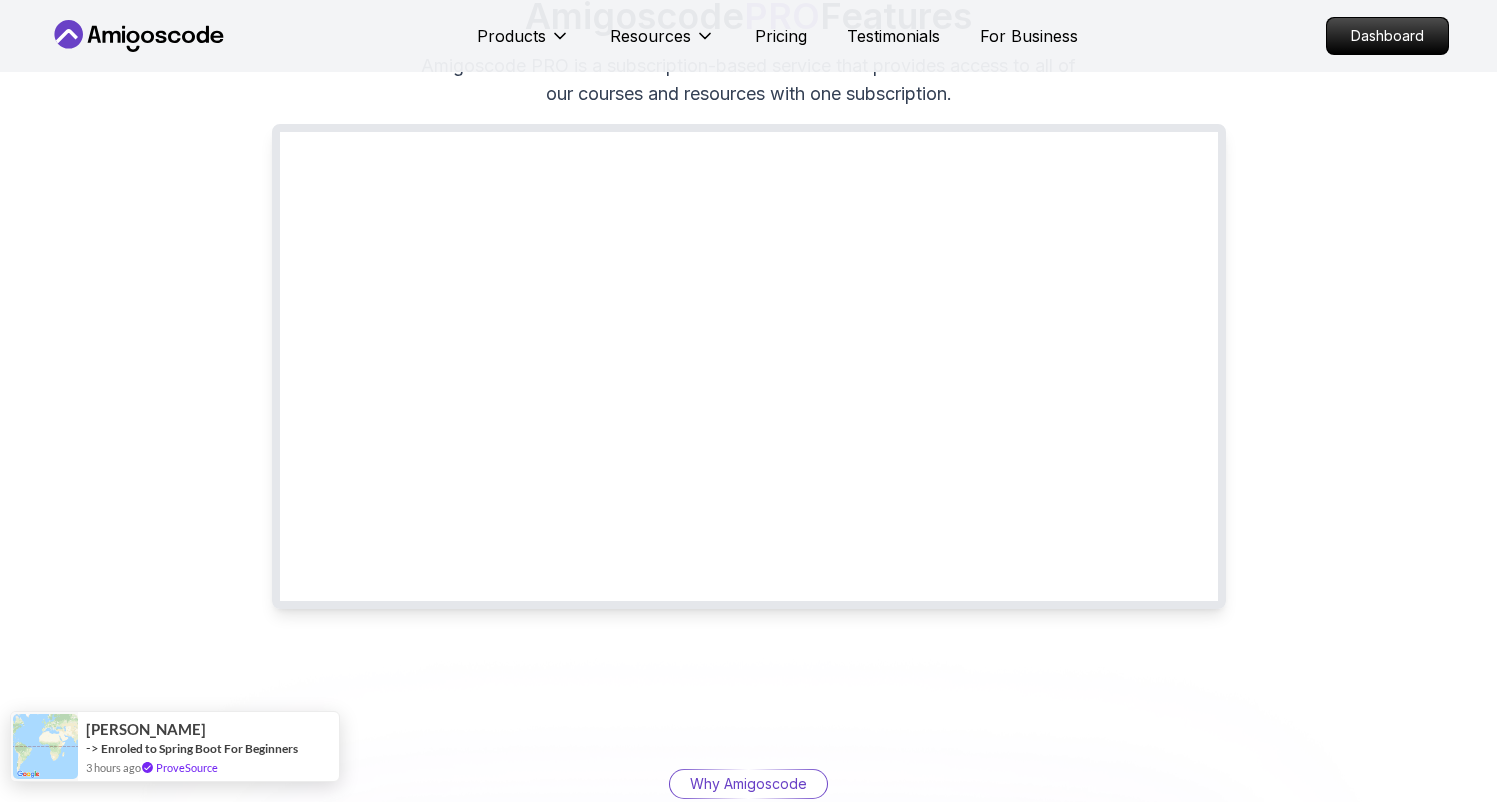 click on "[PERSON_NAME]" at bounding box center (146, 730) 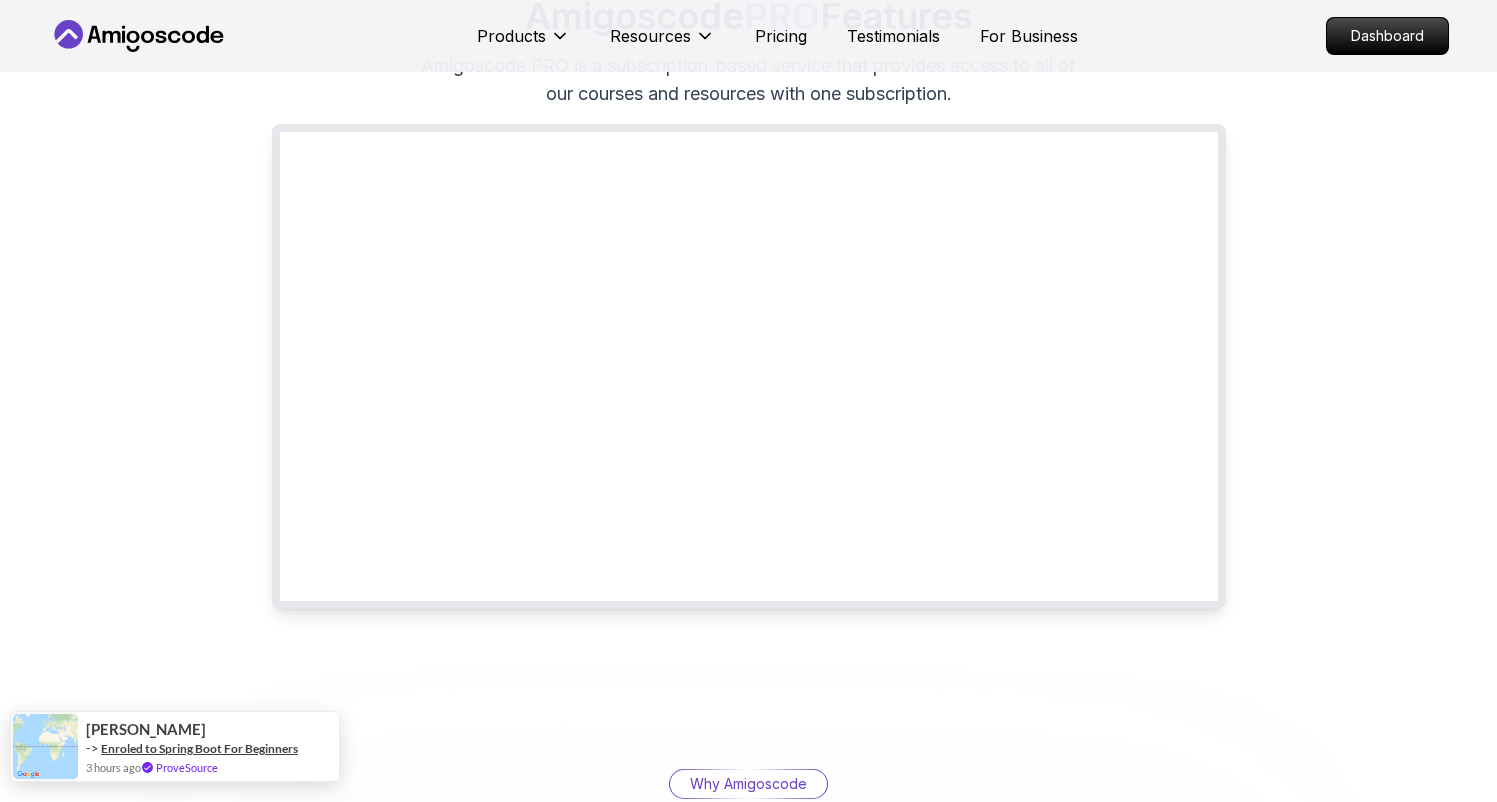 click on "Enroled to Spring Boot For Beginners" at bounding box center (199, 748) 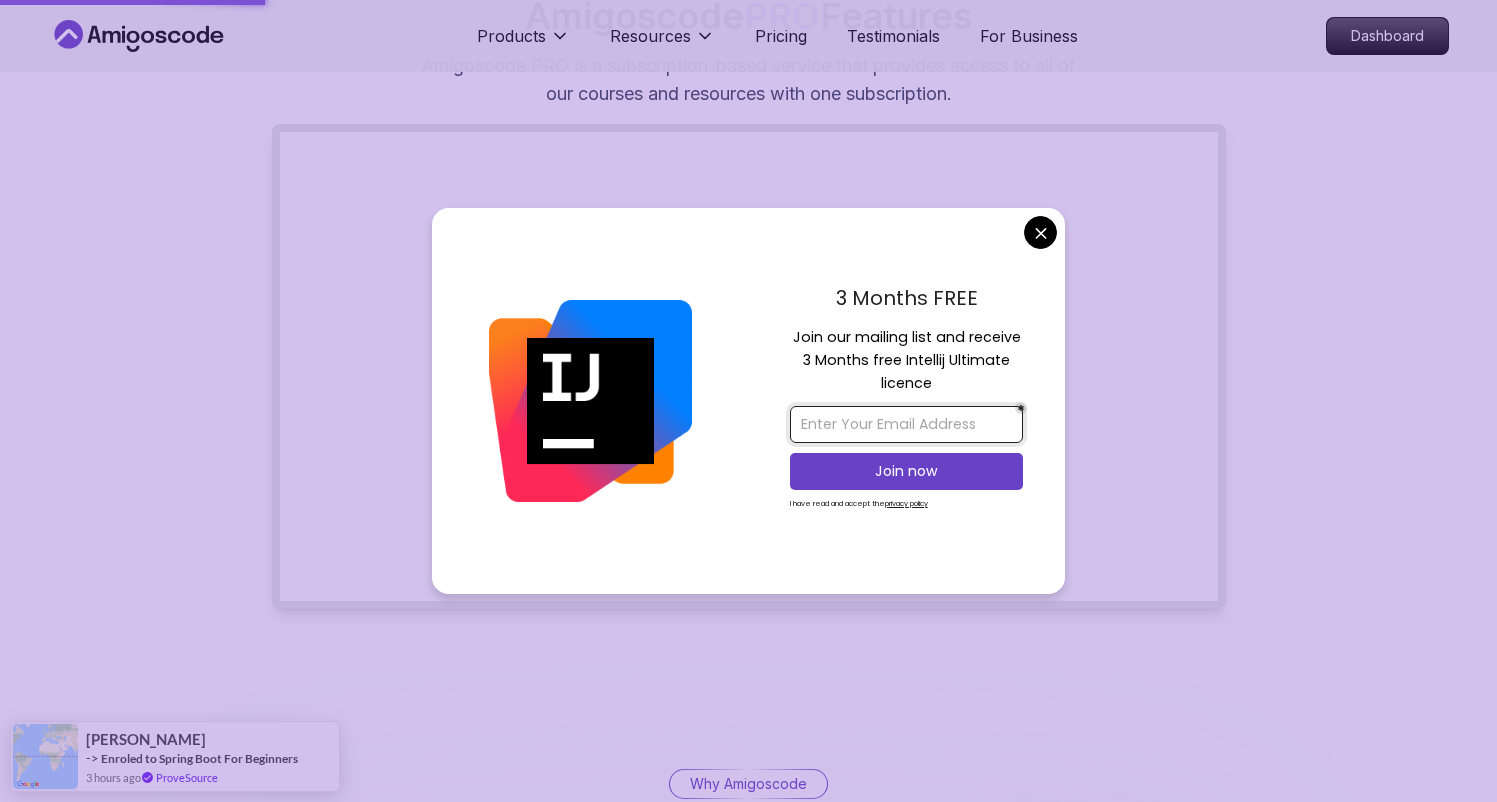 click at bounding box center (906, 424) 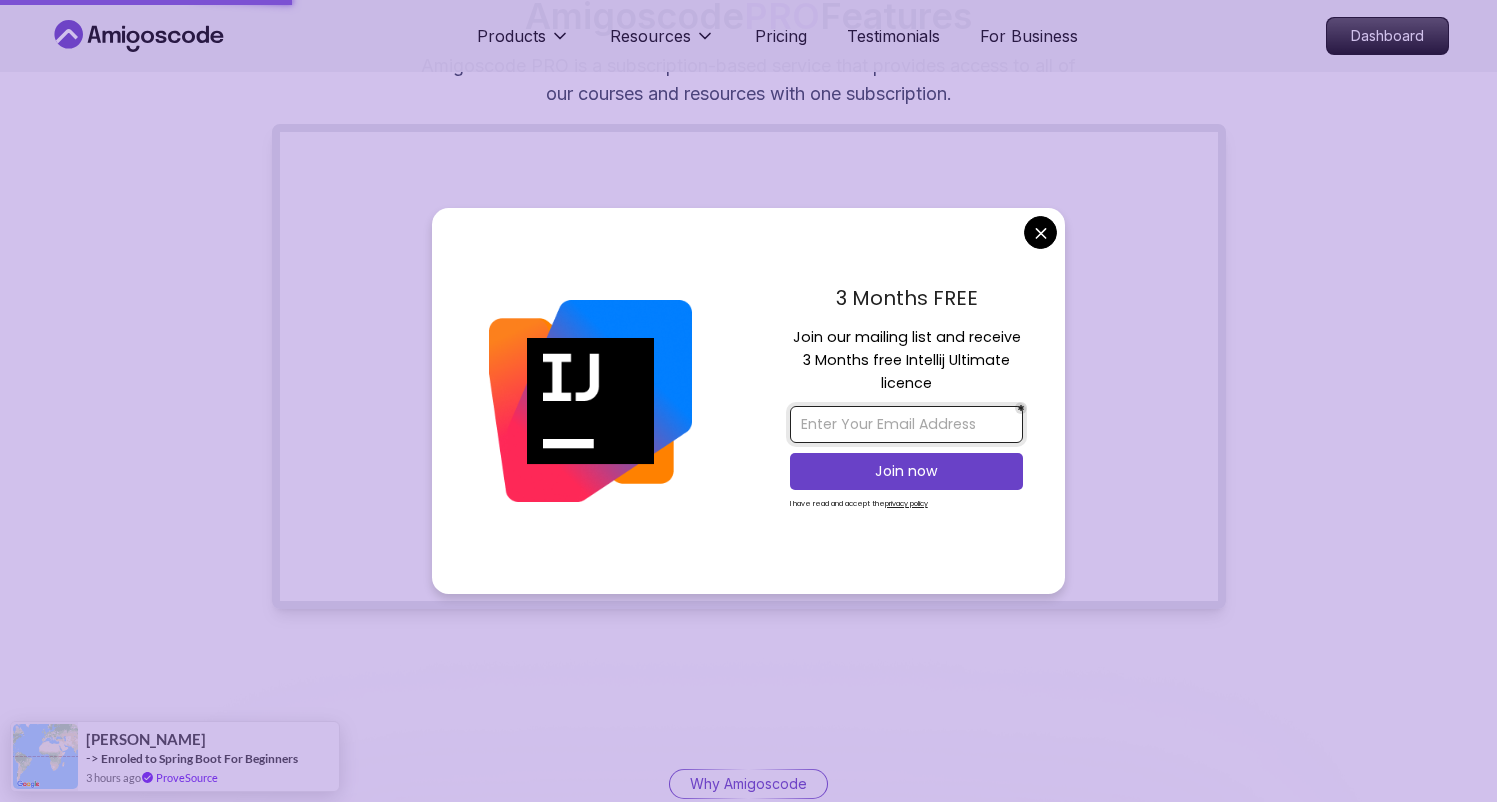 type on "[EMAIL_ADDRESS][DOMAIN_NAME]" 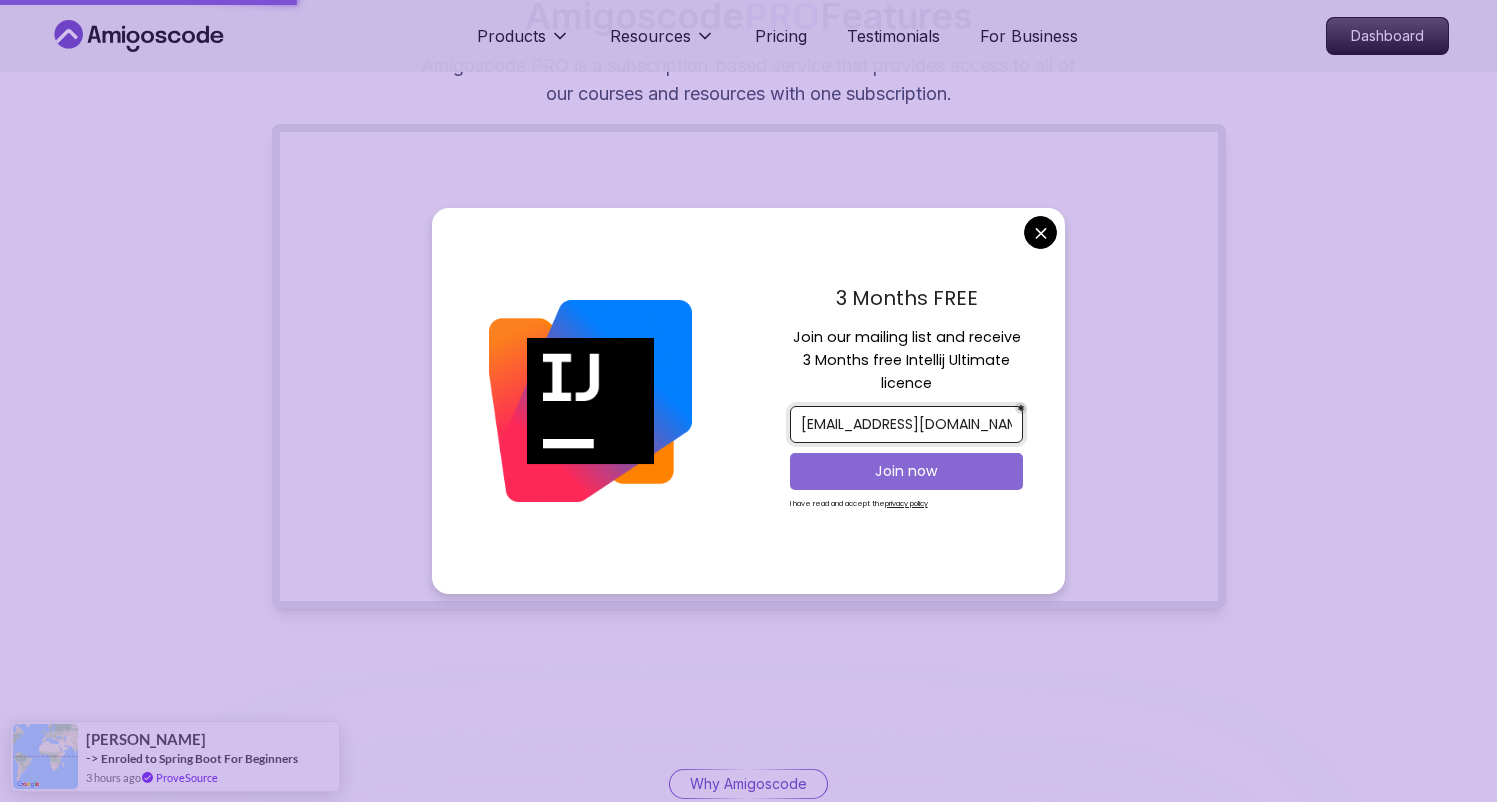 click on "Join now" at bounding box center (906, 471) 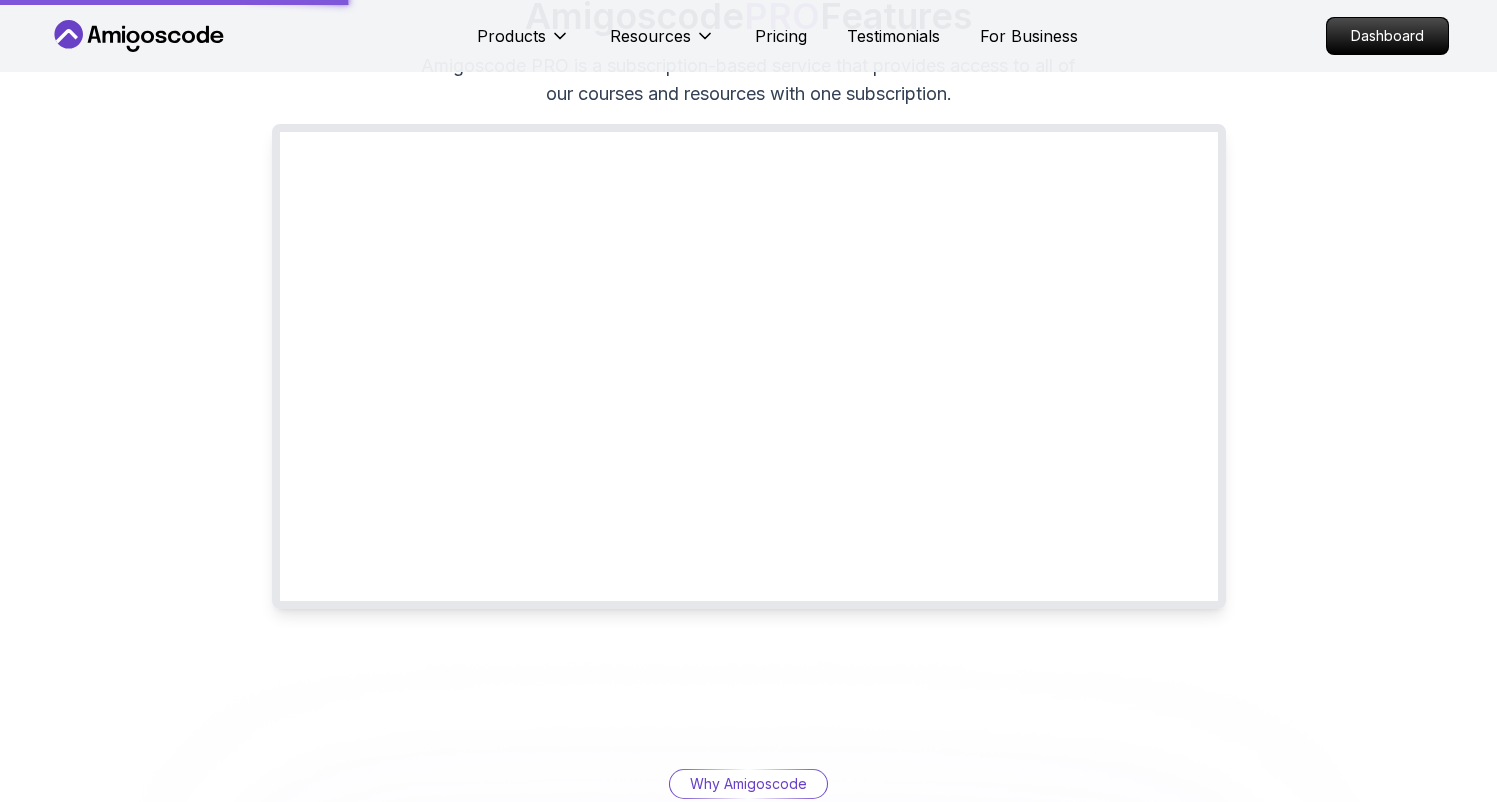 click on "Notebook name Entire Document Selected Pages Name Description Copyright/ Author Update existing Save new Merge with previous Overwrite previous Voice note Camera recording Screen recording Name Do not remind again Open with Annotate Load previous annotations Loading... Products Resources Pricing Testimonials For Business Dashboard Products Resources Pricing Testimonials For Business Dashboard Features Amigoscode  PRO  Features Amigoscode PRO is a subscription-based service that provides access to all of our courses and resources with one subscription. Why Amigoscode What Makes  Amigoscode Unique Discover why developers choose Amigoscode to level up their skills and achieve their goals Features Other Platforms Unlimited Access Courses Certificates of Completion Hands-On Builds Unlimited Access Roadmaps Real-World Projects Affordable Pricing Free Updates to Courses Private Community Team Access Plans Testimonials Success  Stories Discover how our students have succeeded with Amigoscode PRO.             Sai" at bounding box center (748, 2557) 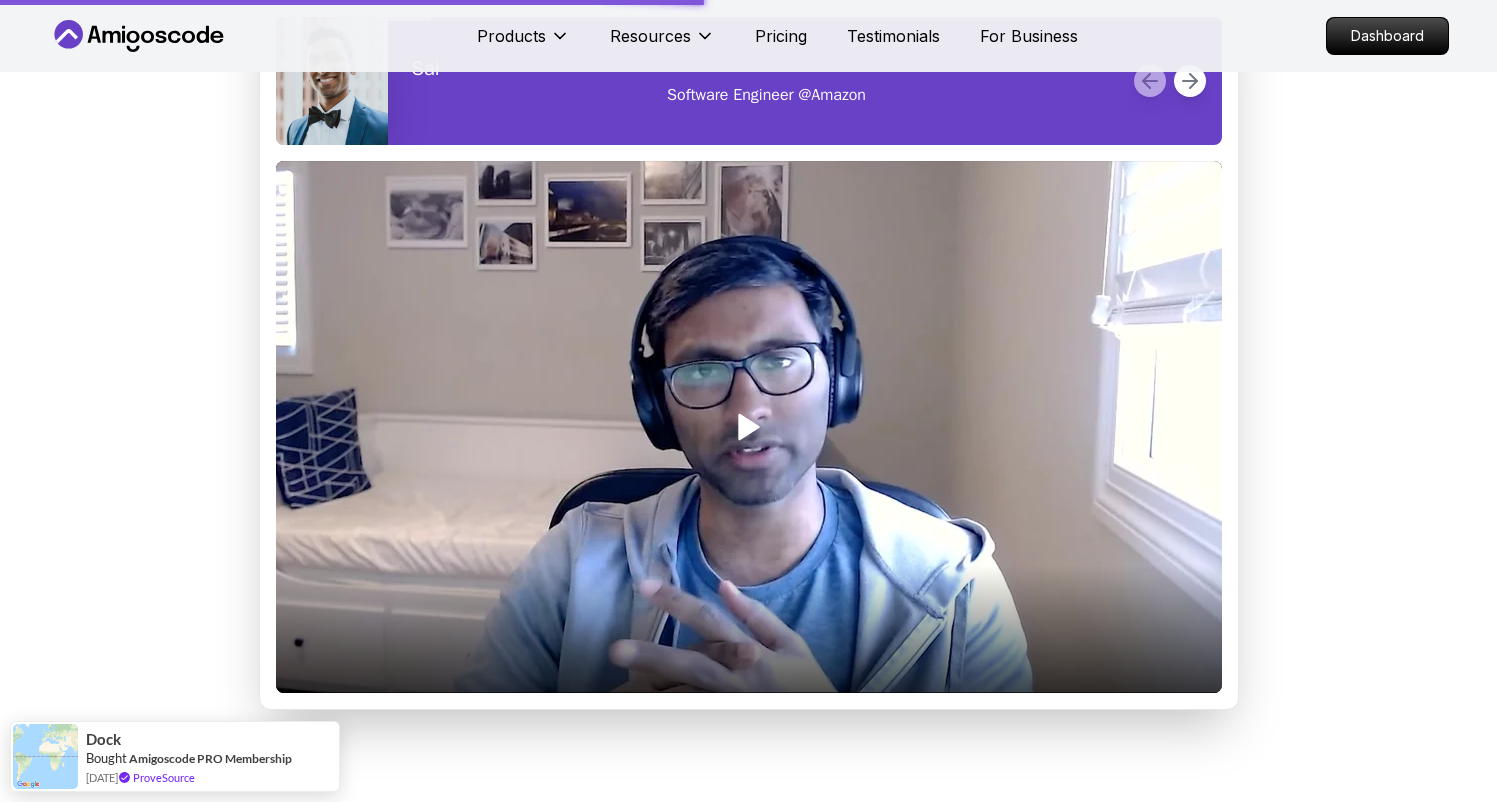 scroll, scrollTop: 2455, scrollLeft: 0, axis: vertical 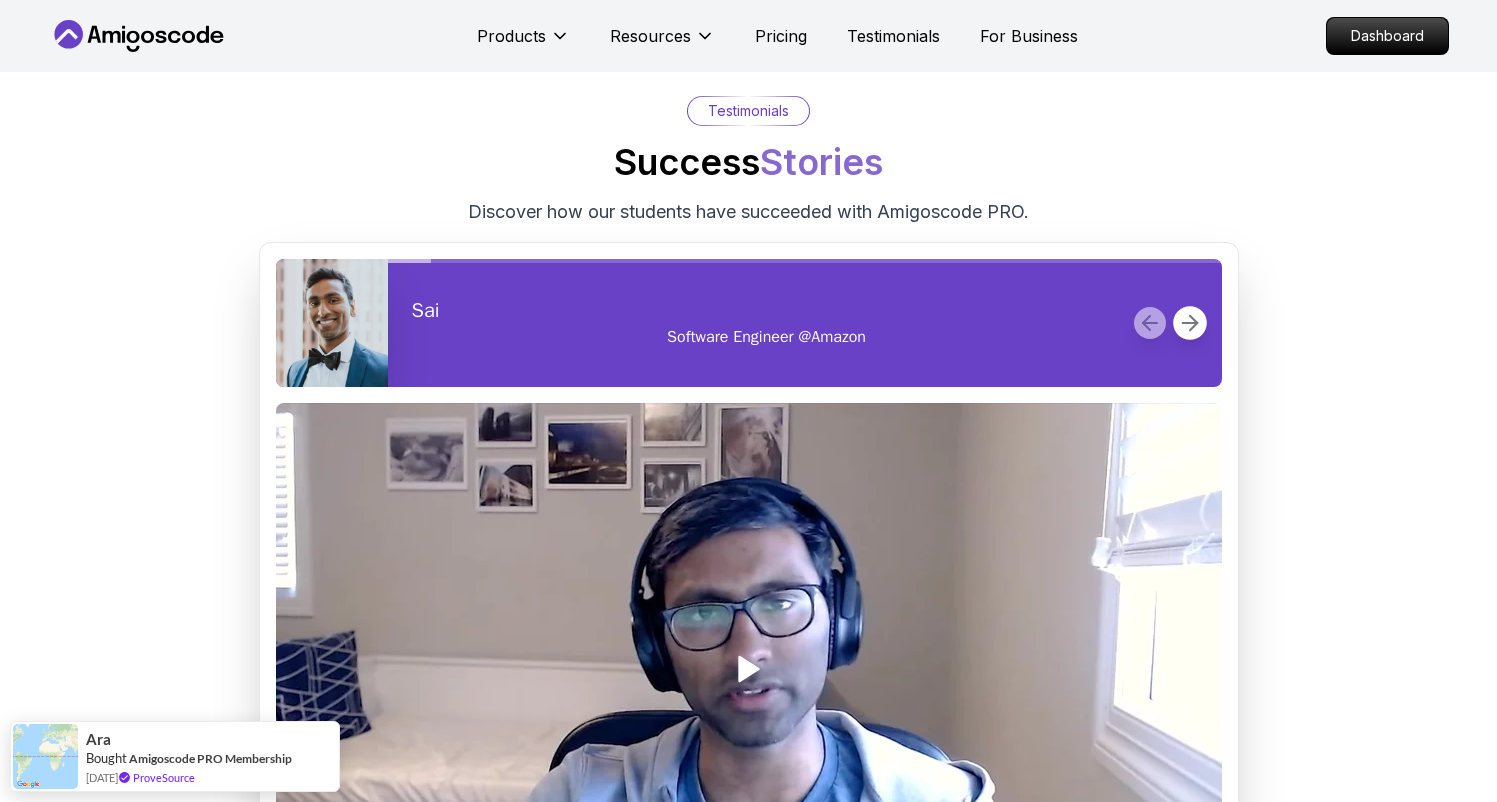 click 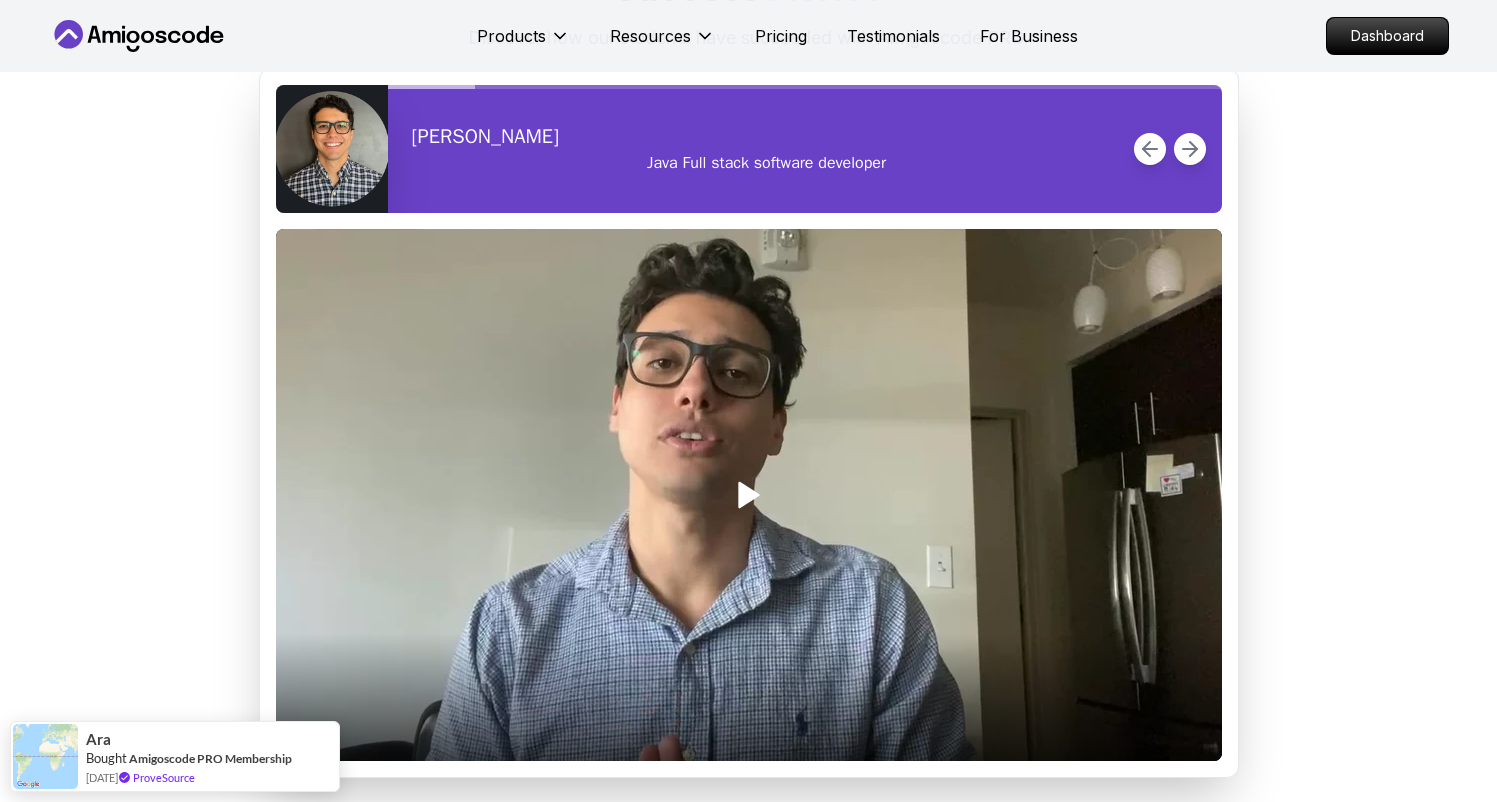 scroll, scrollTop: 2427, scrollLeft: 0, axis: vertical 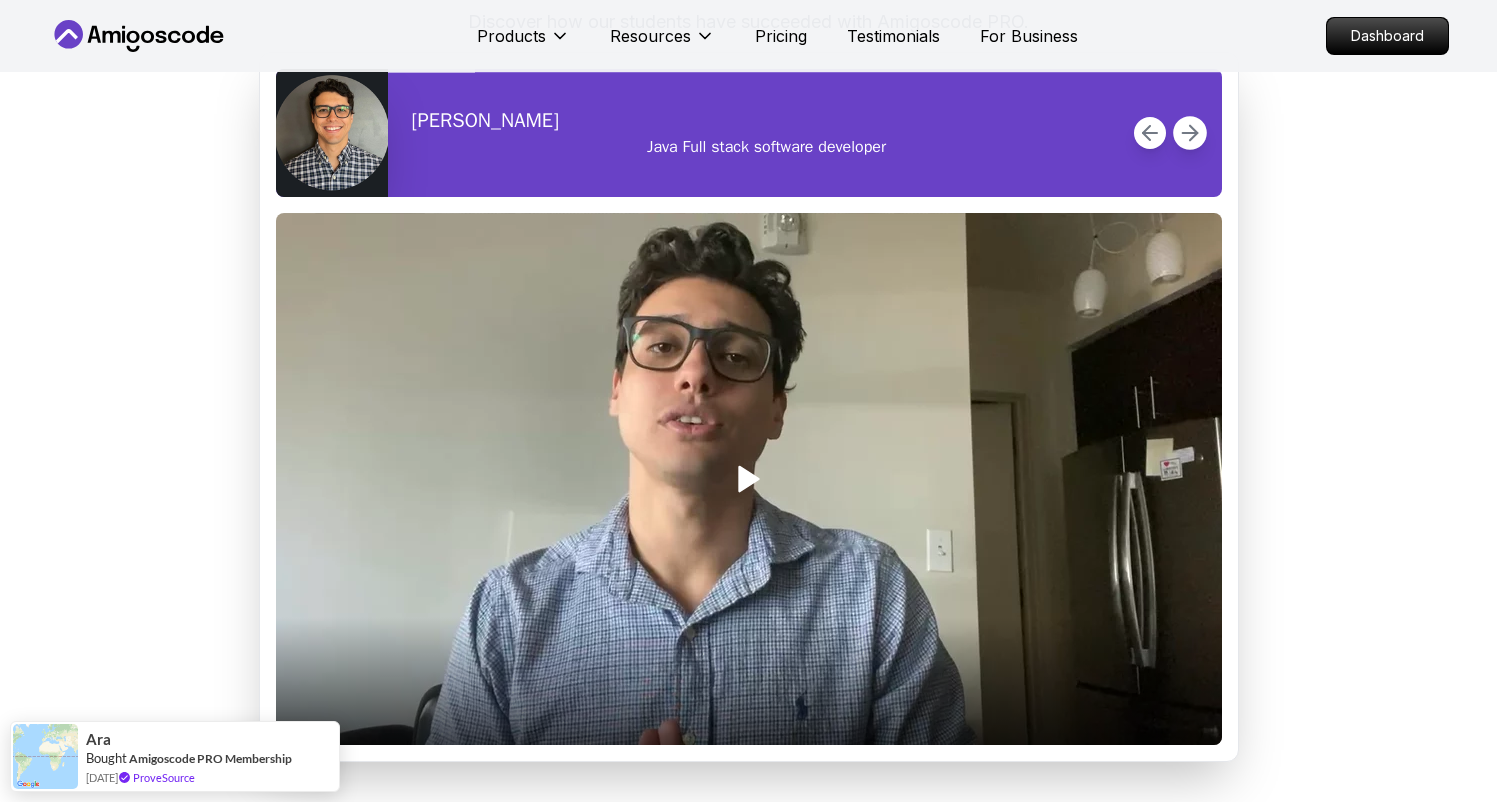 click 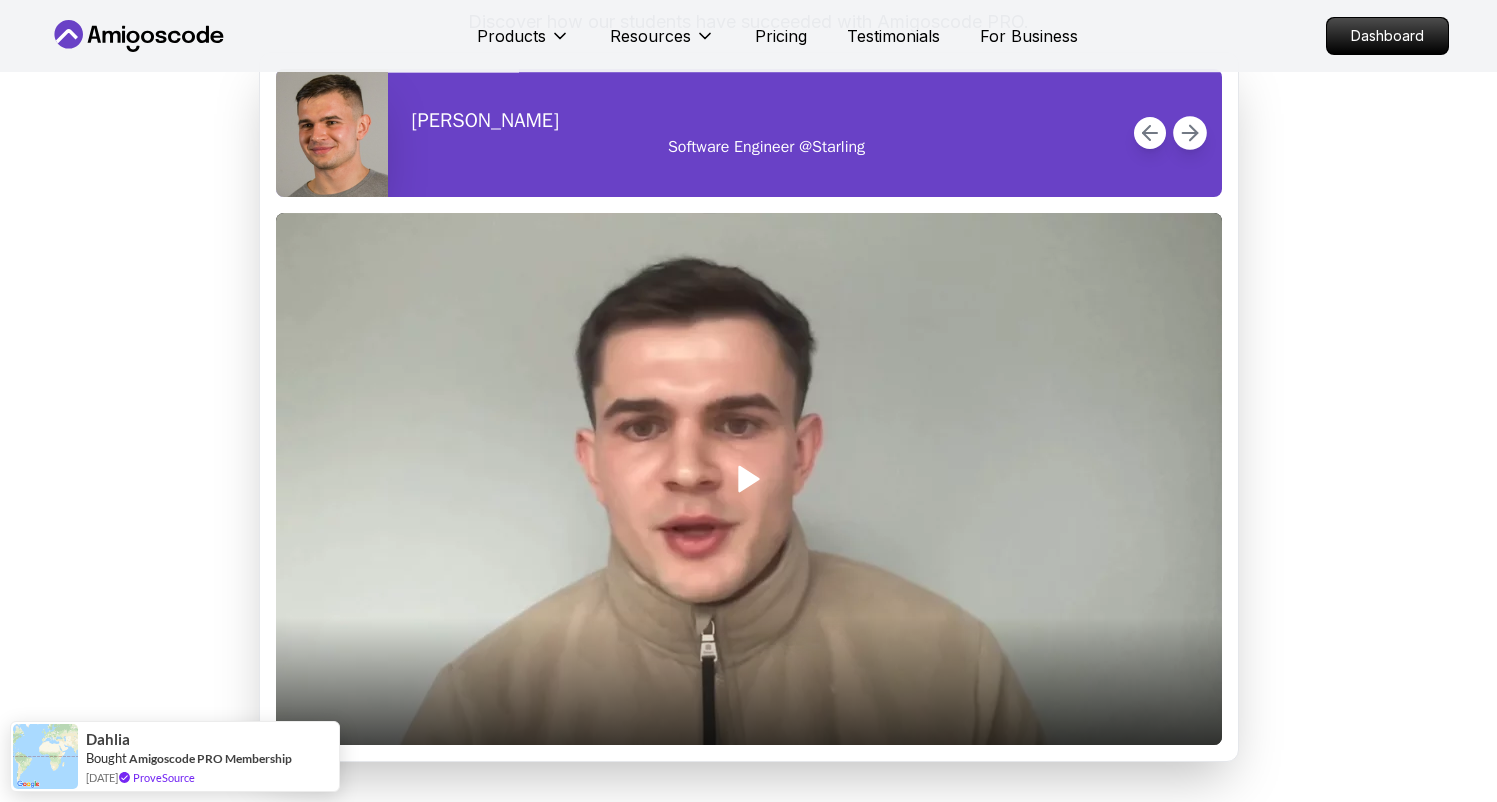 click 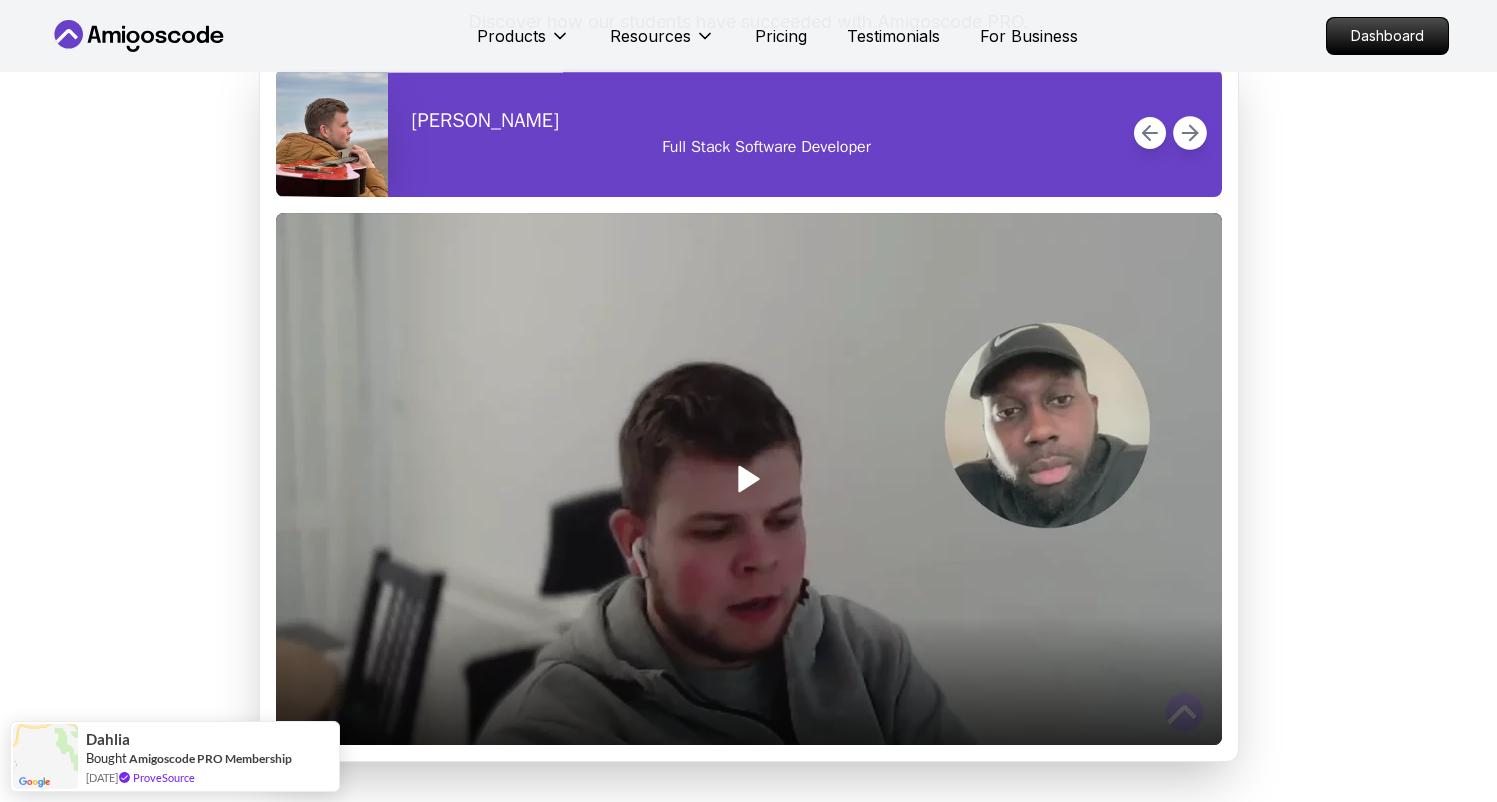 click 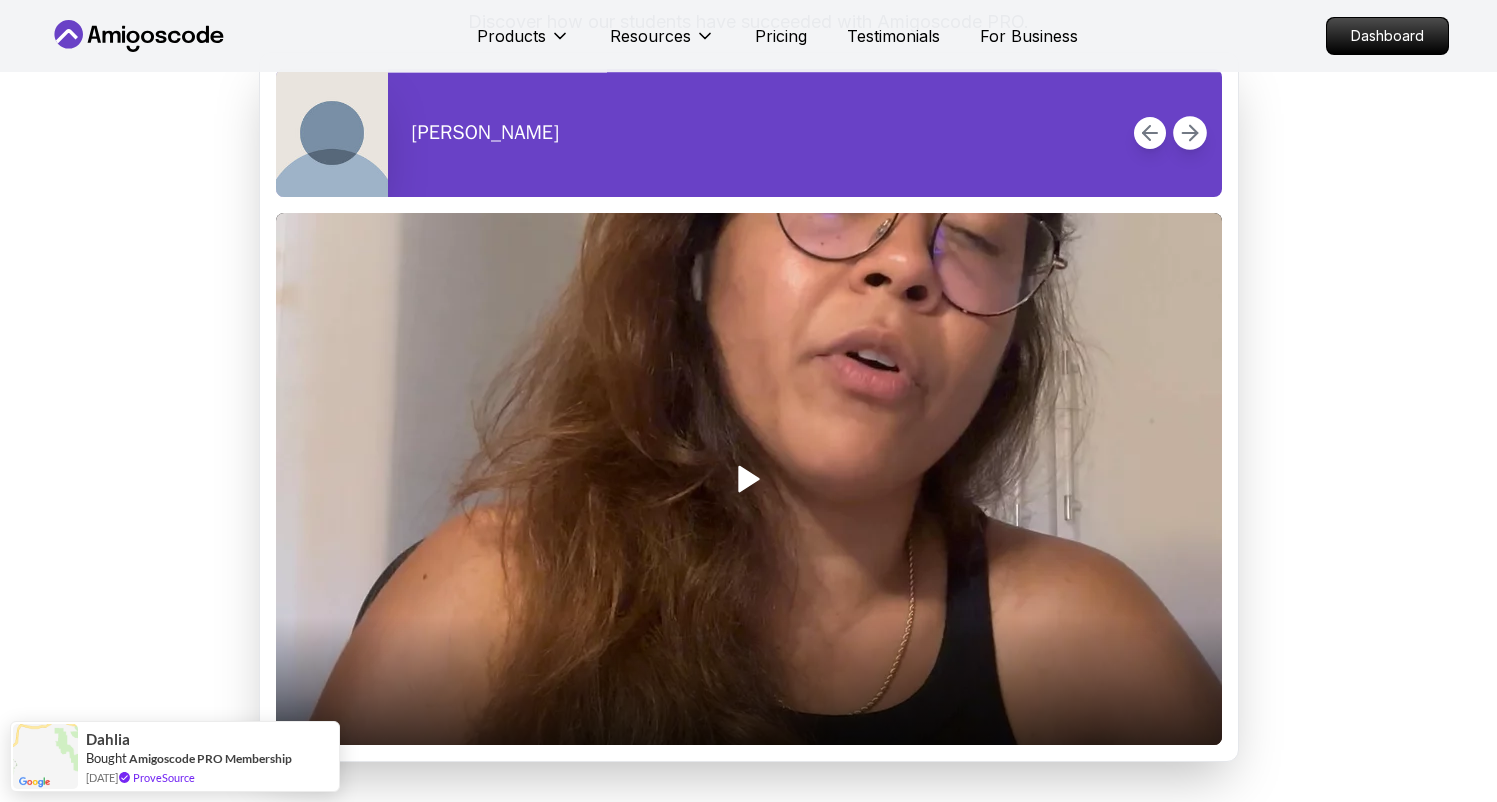 click 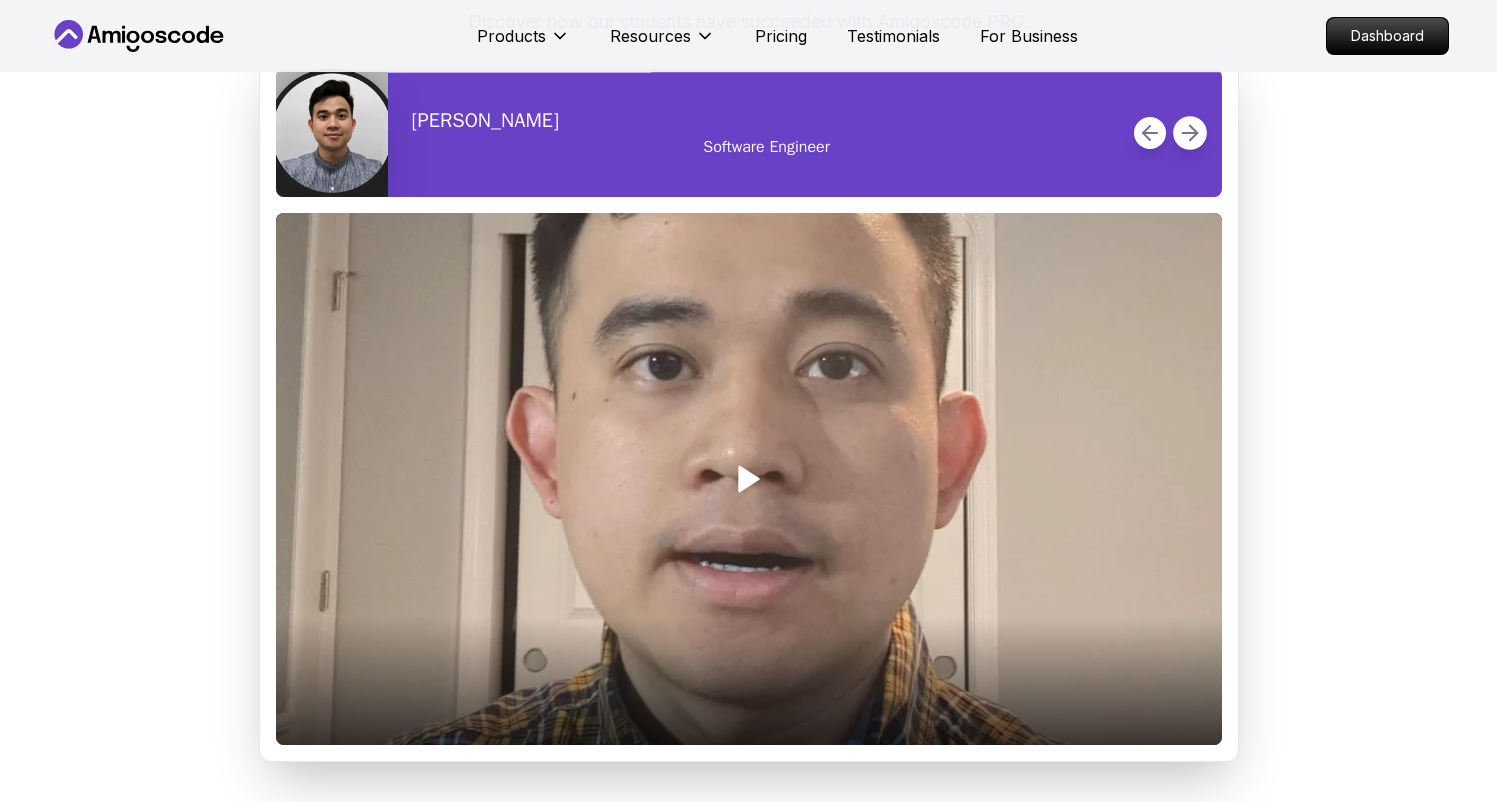 click 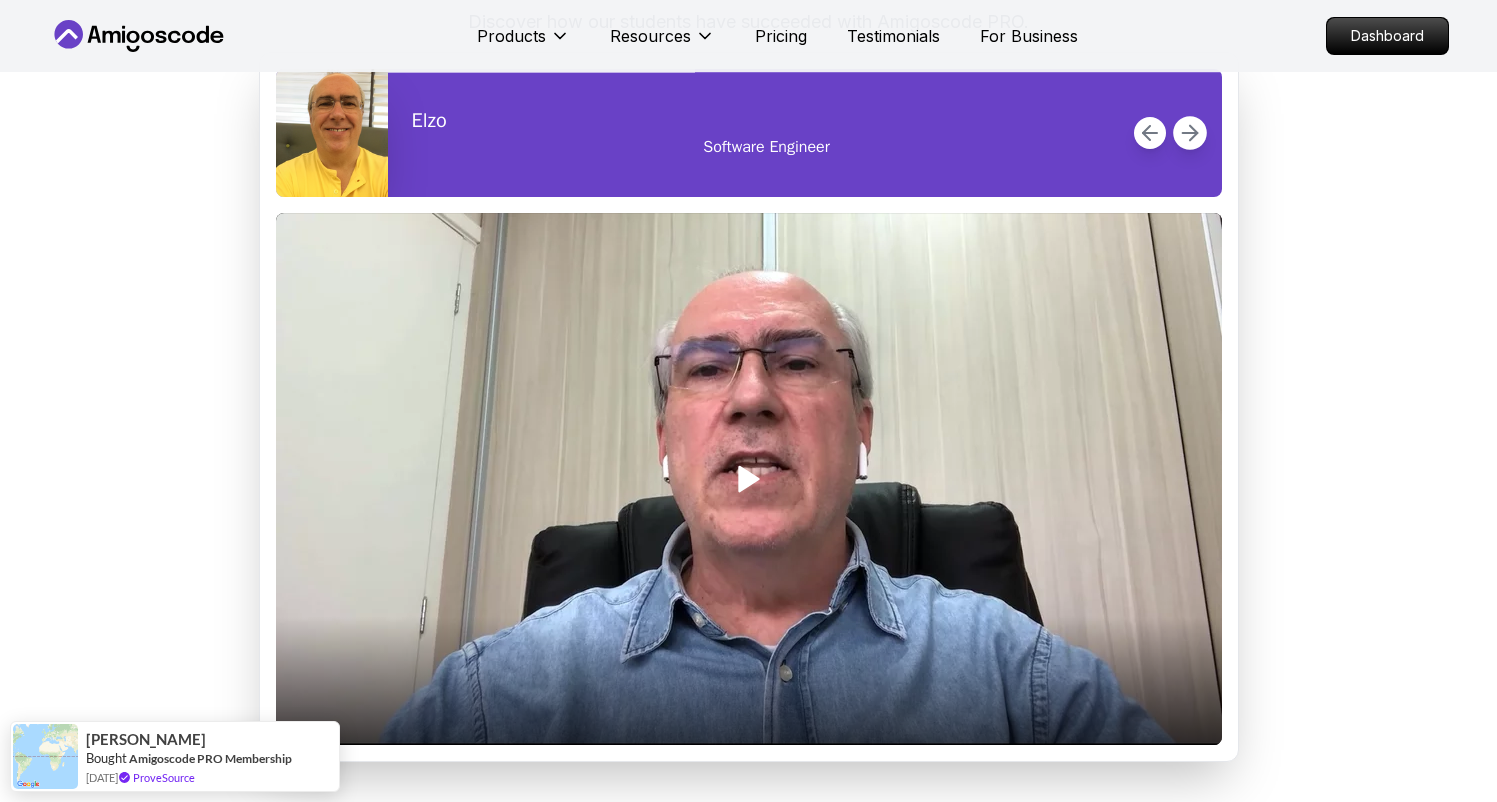 click 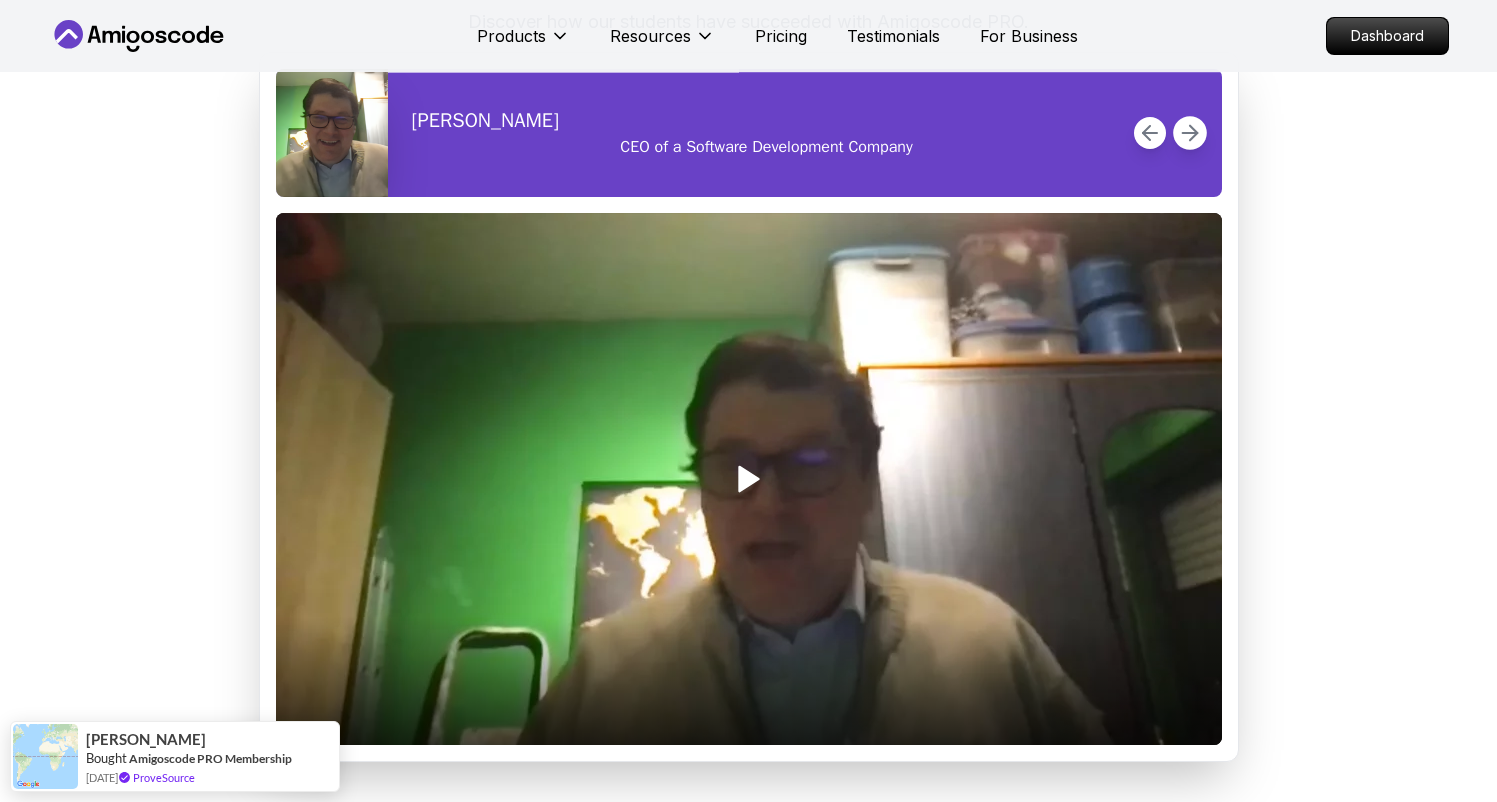 click 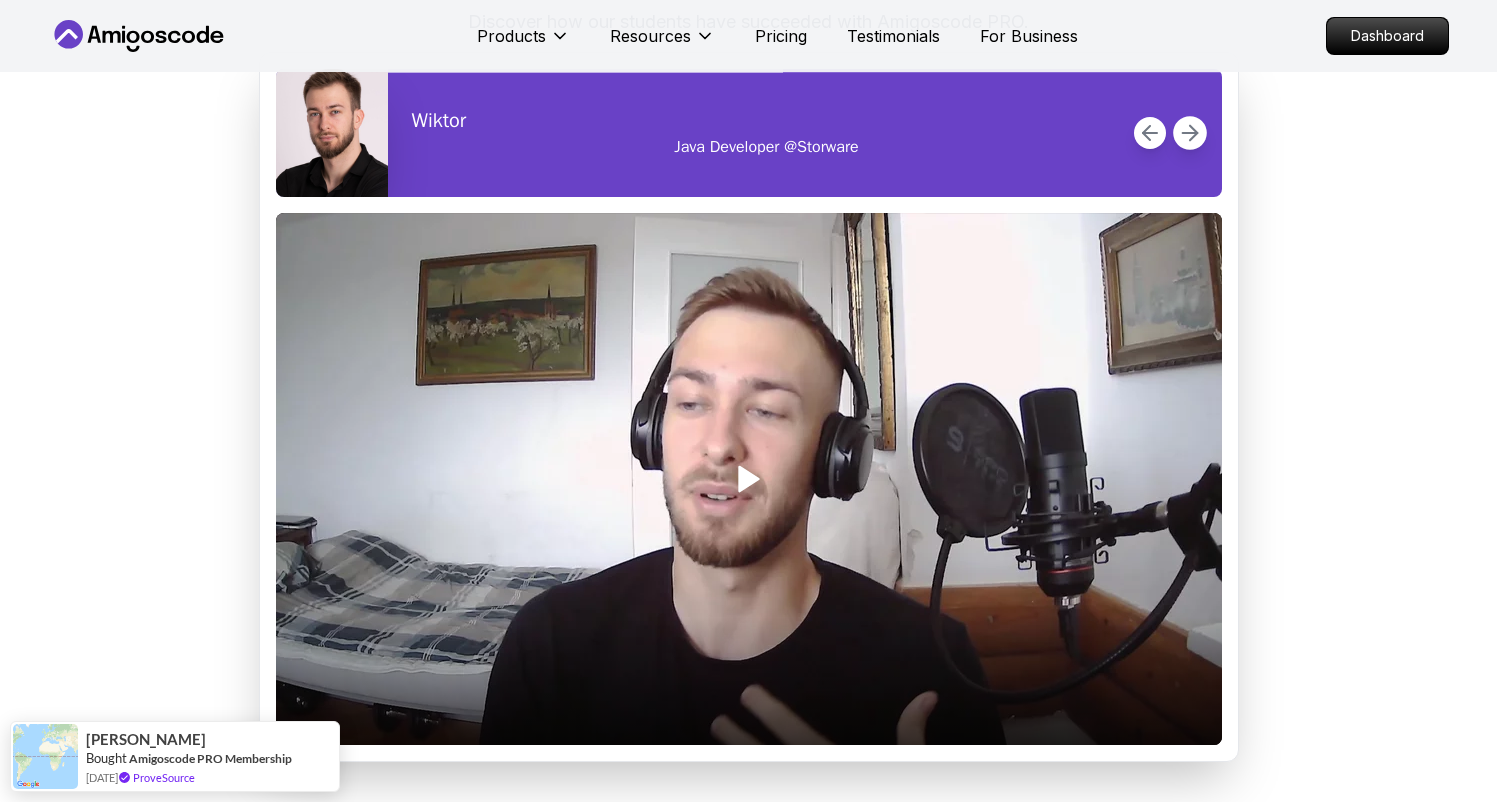 click 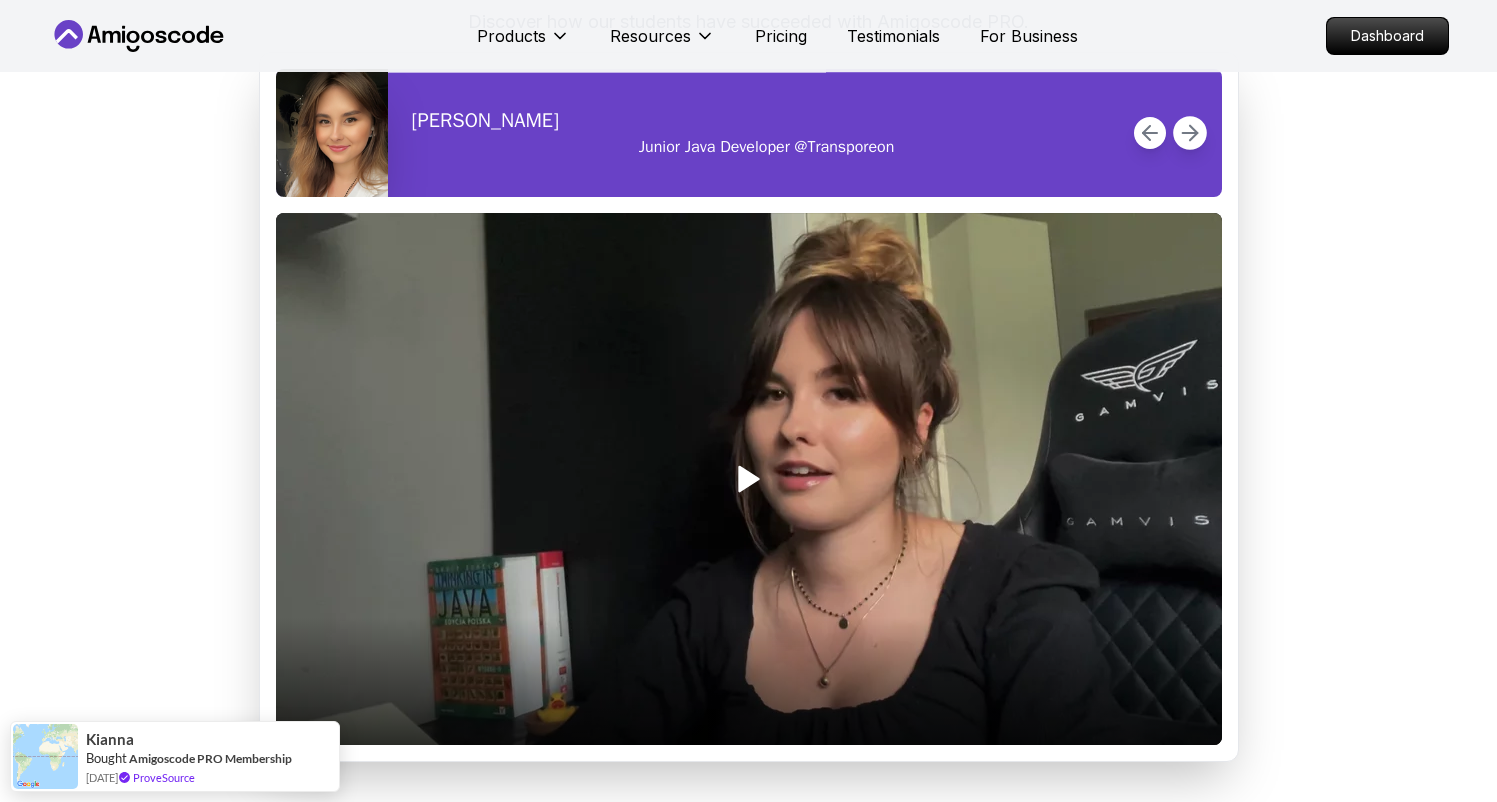 click 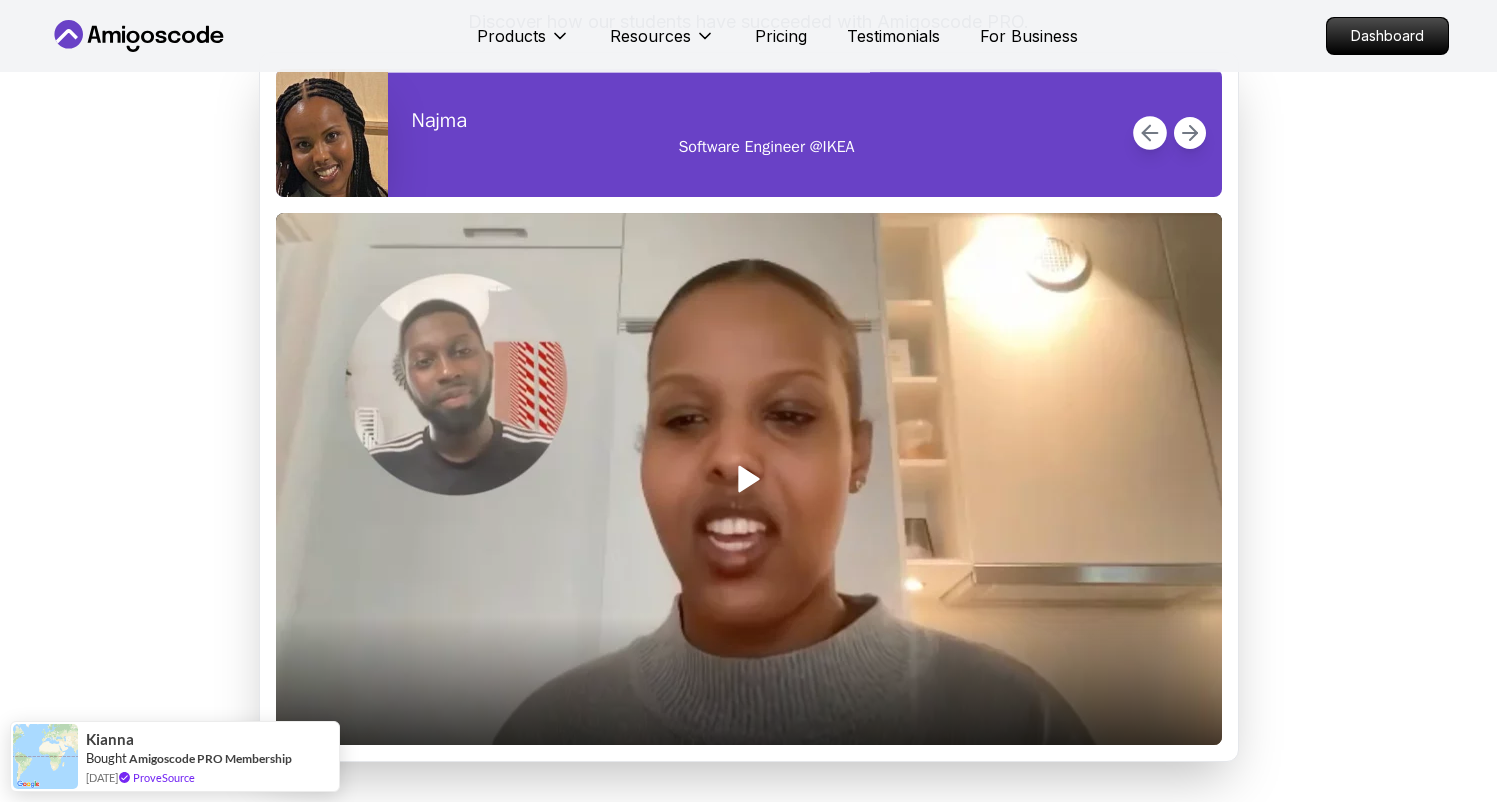 click 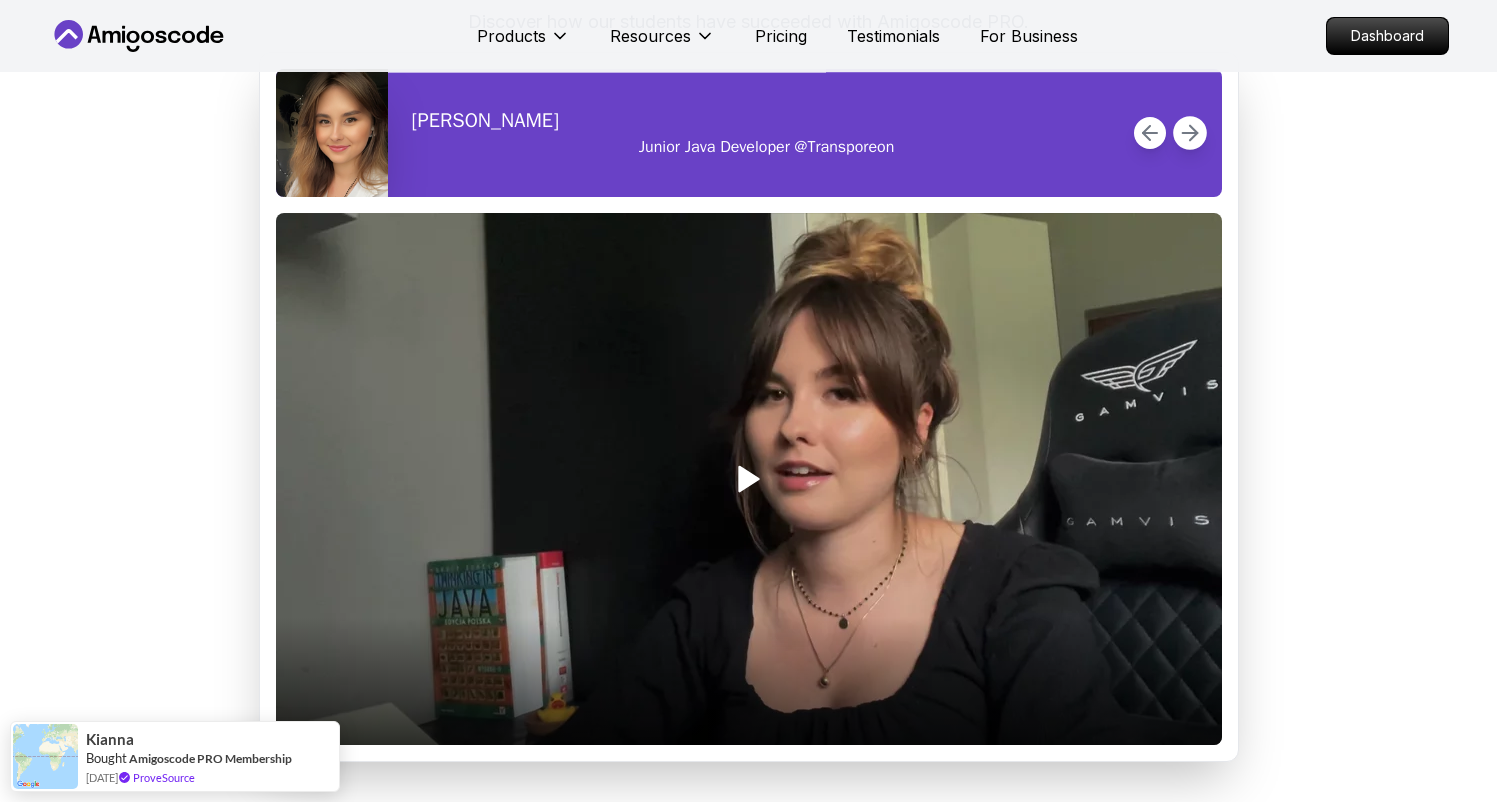 click at bounding box center [1190, 133] 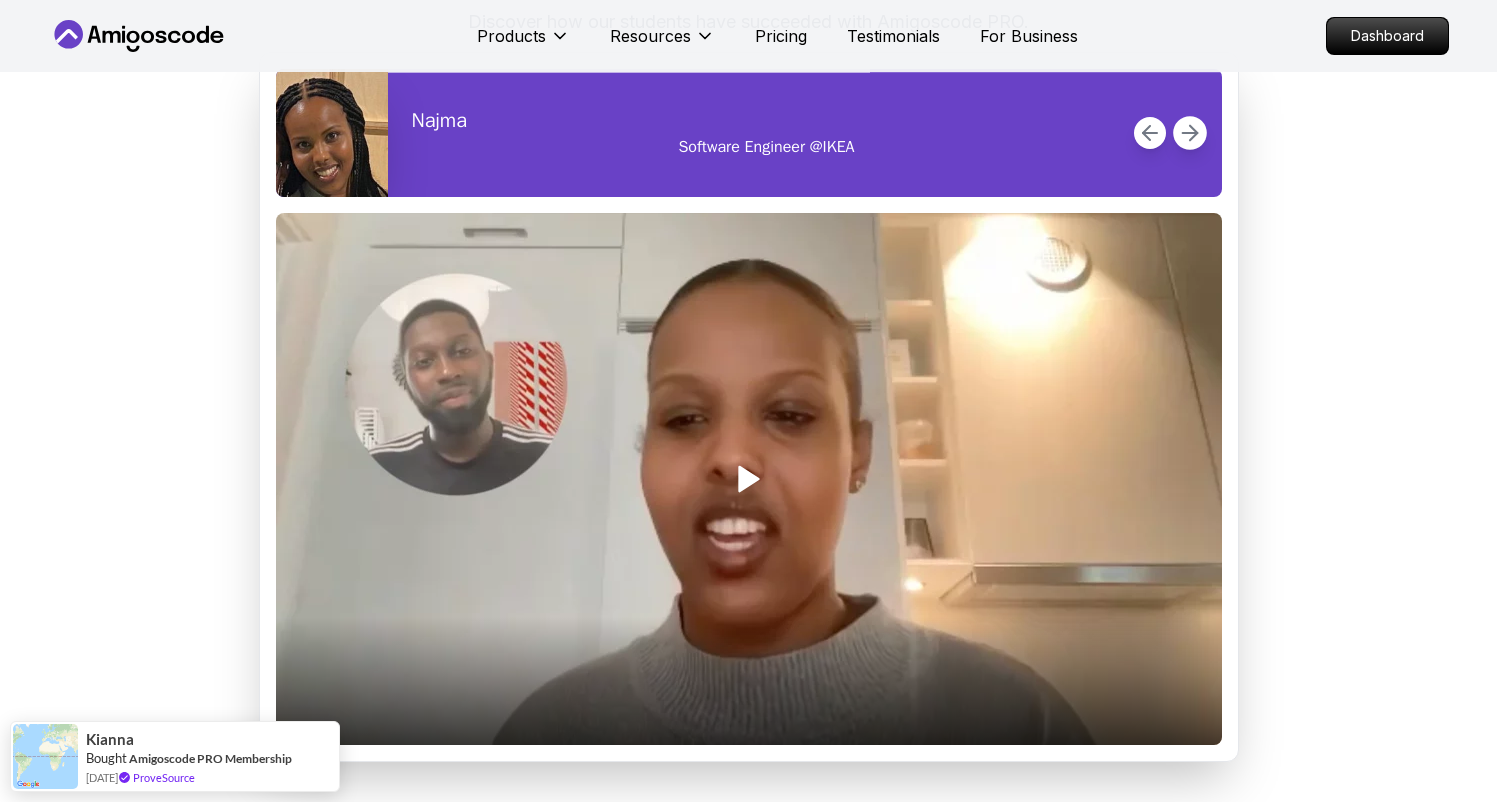 click at bounding box center [1190, 133] 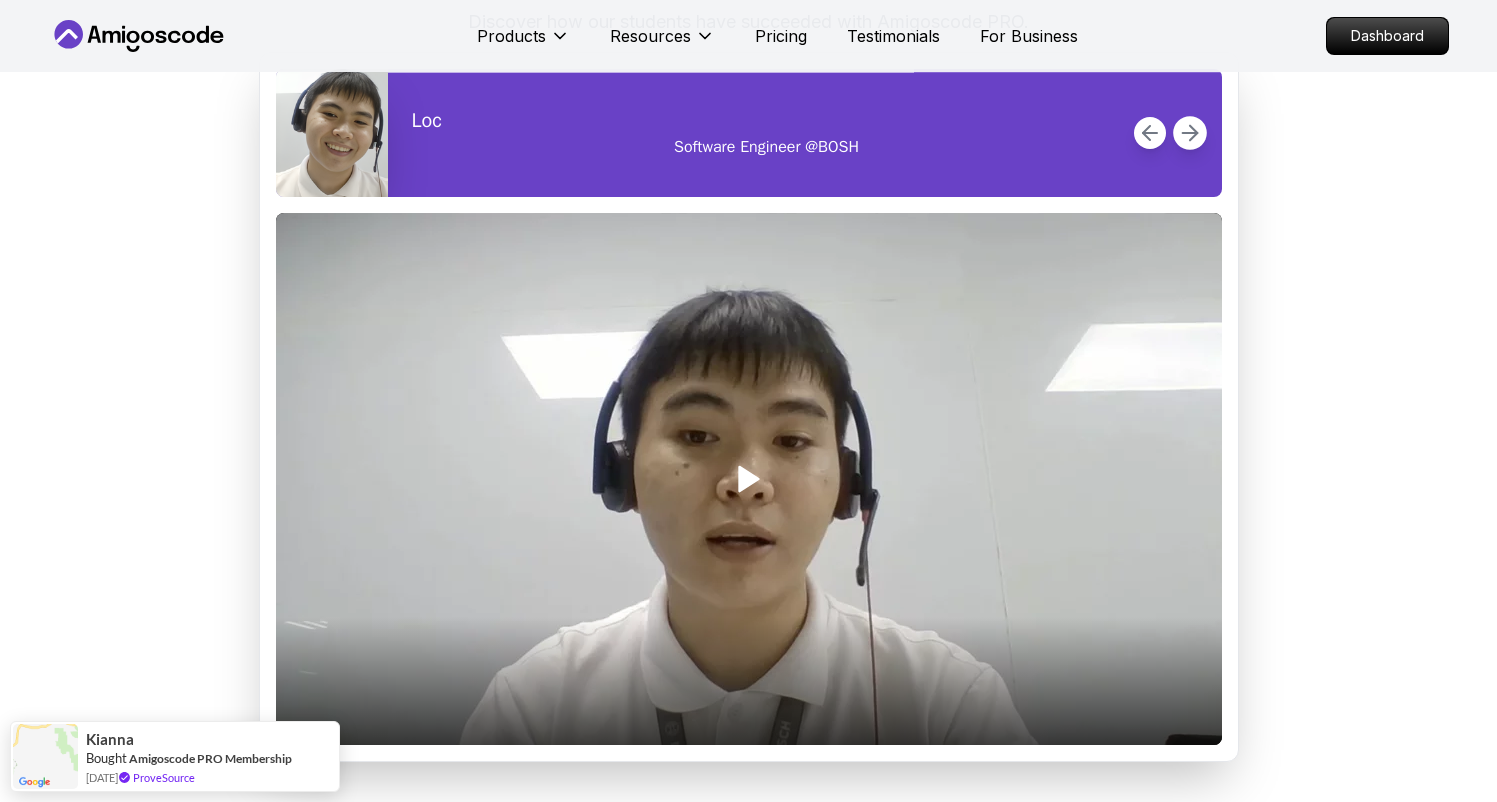 click at bounding box center (1190, 133) 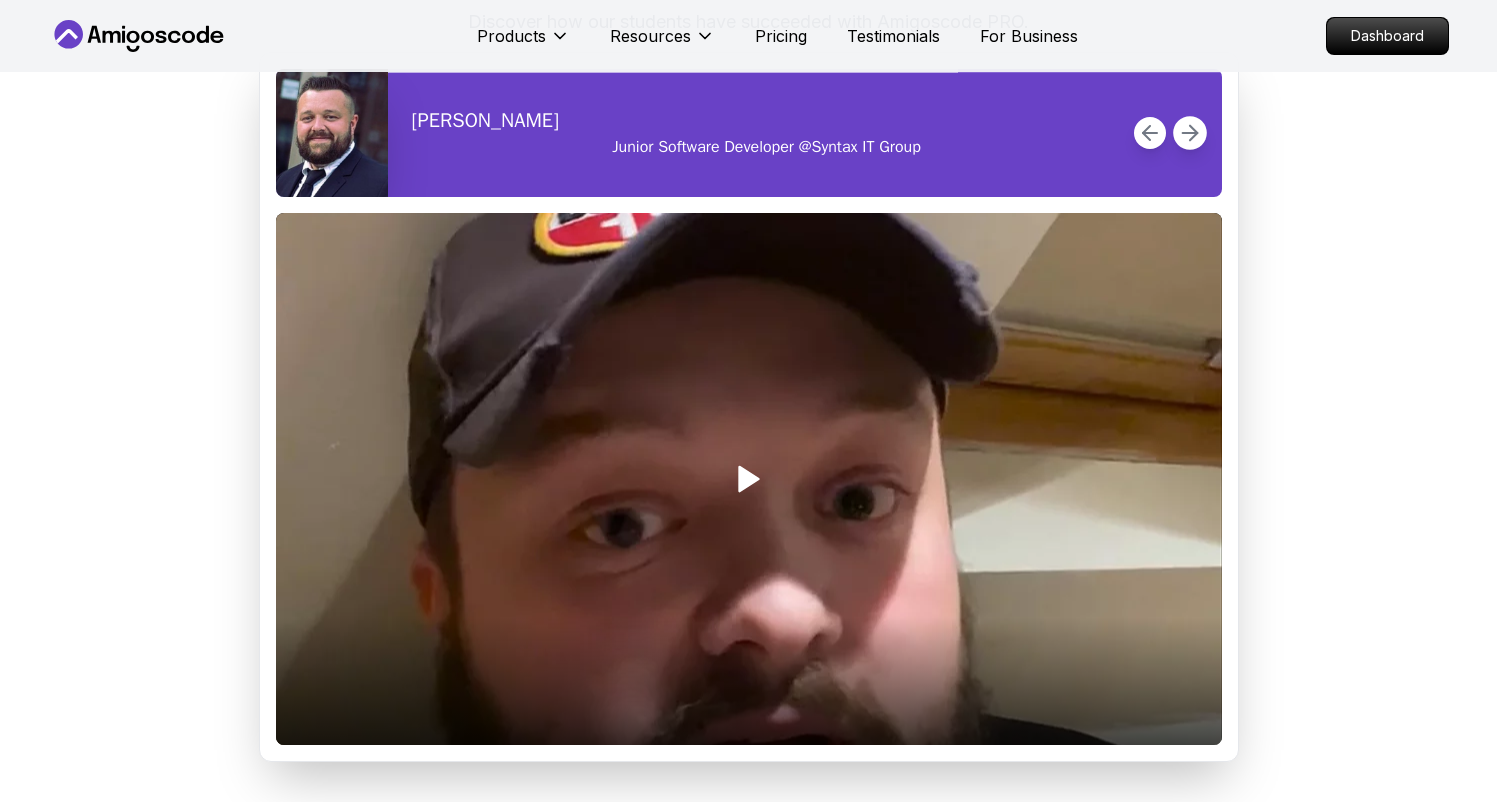 click at bounding box center [1190, 133] 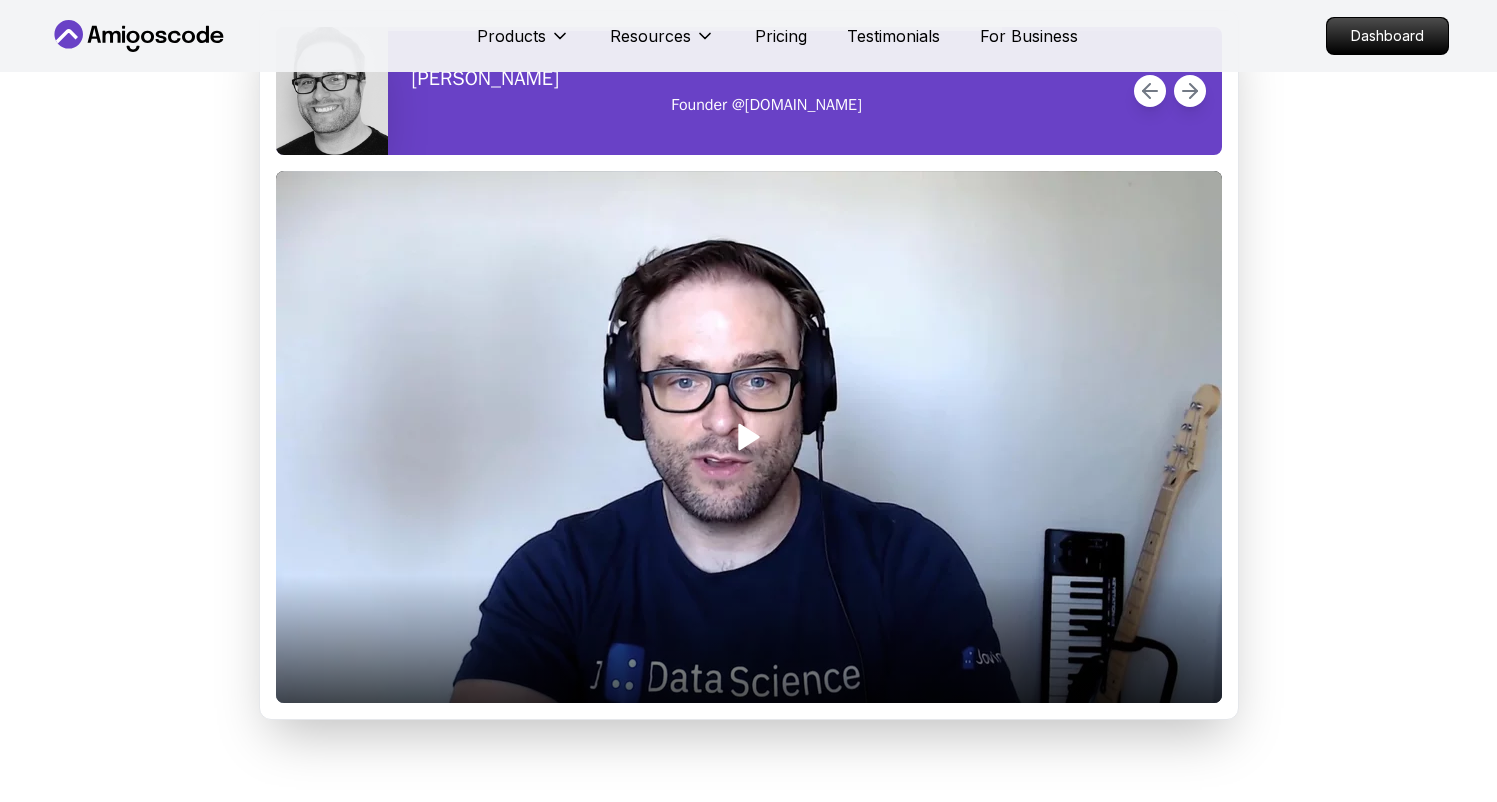 scroll, scrollTop: 2463, scrollLeft: 0, axis: vertical 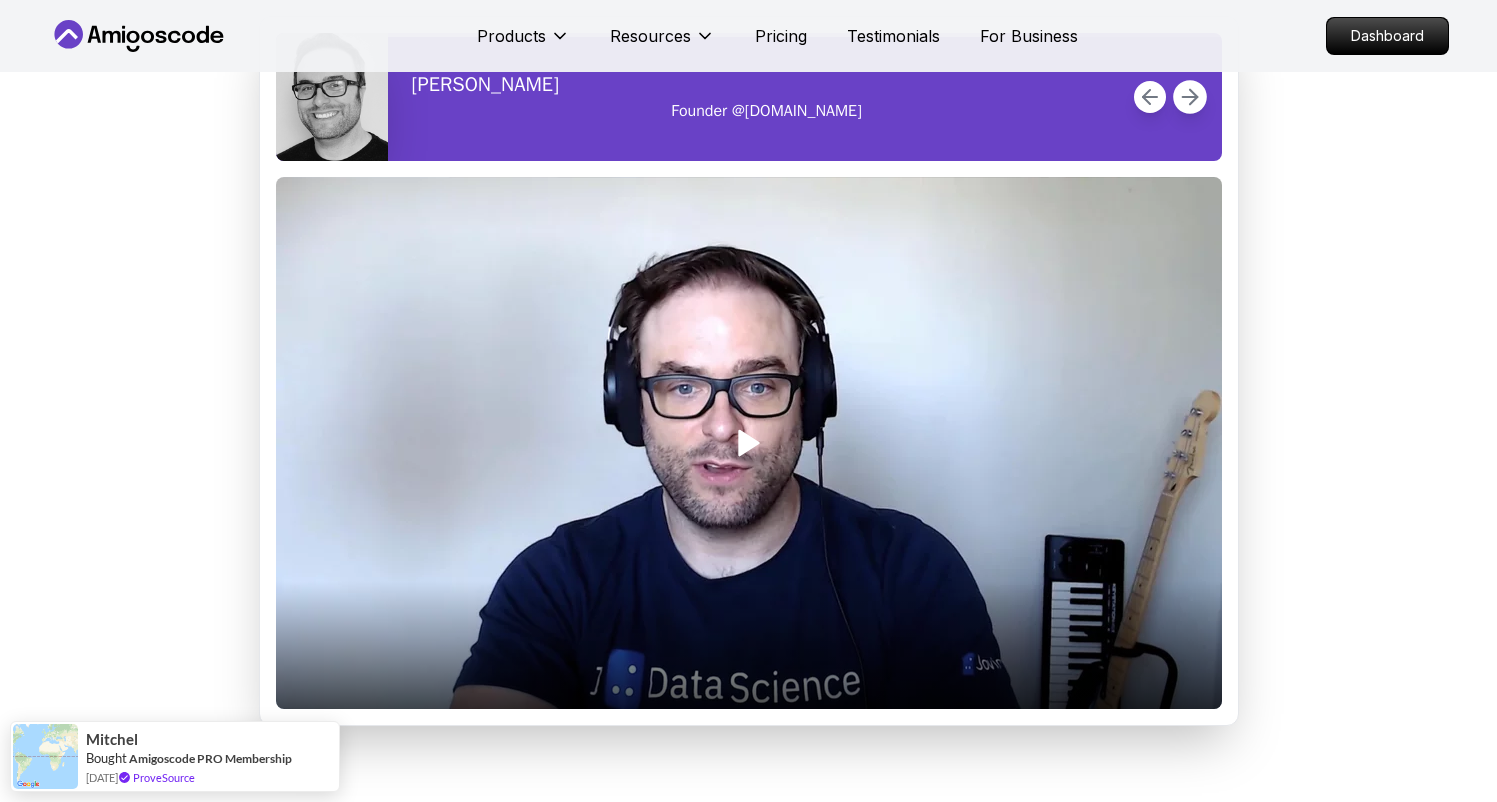 click 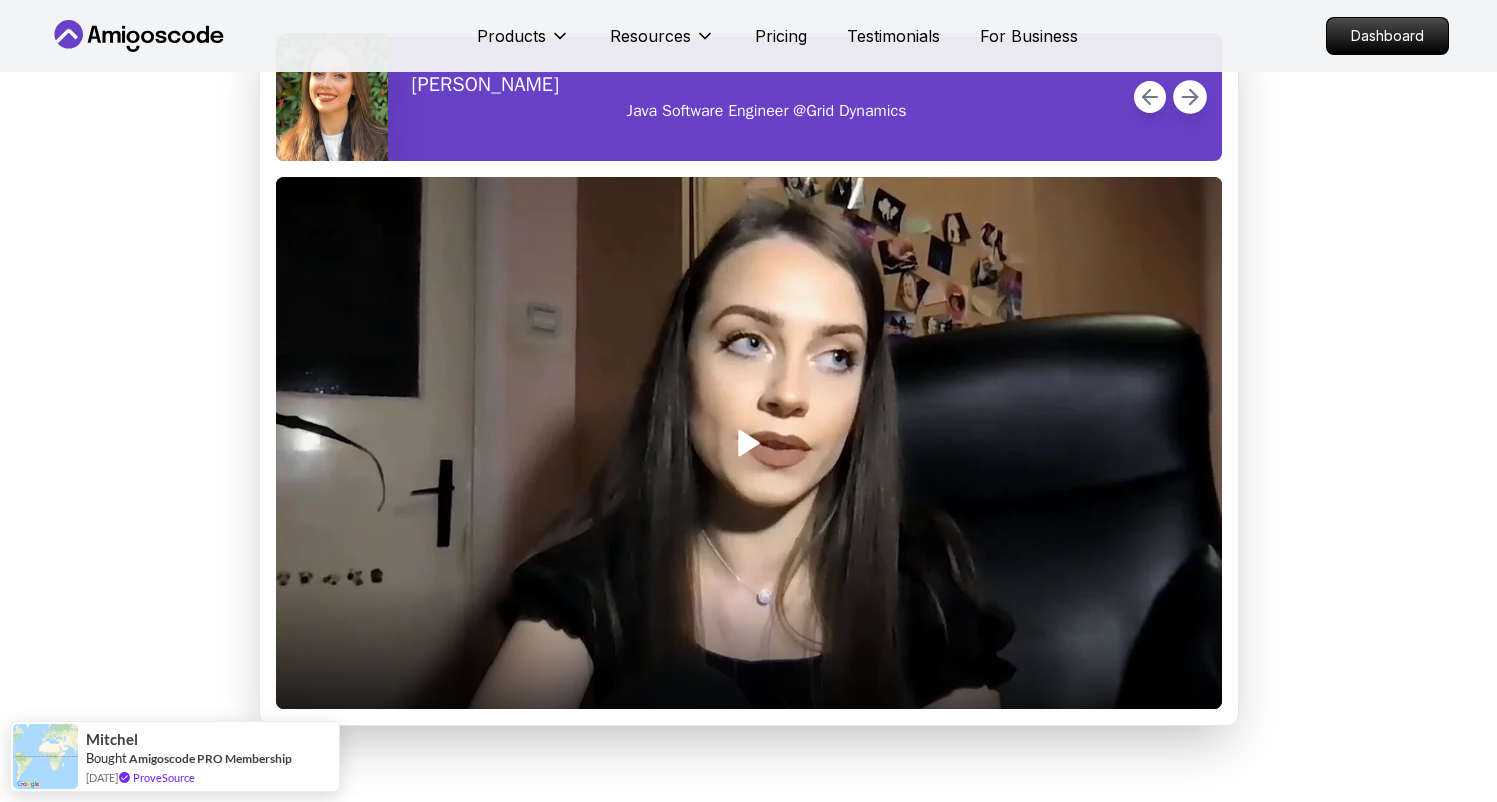 click 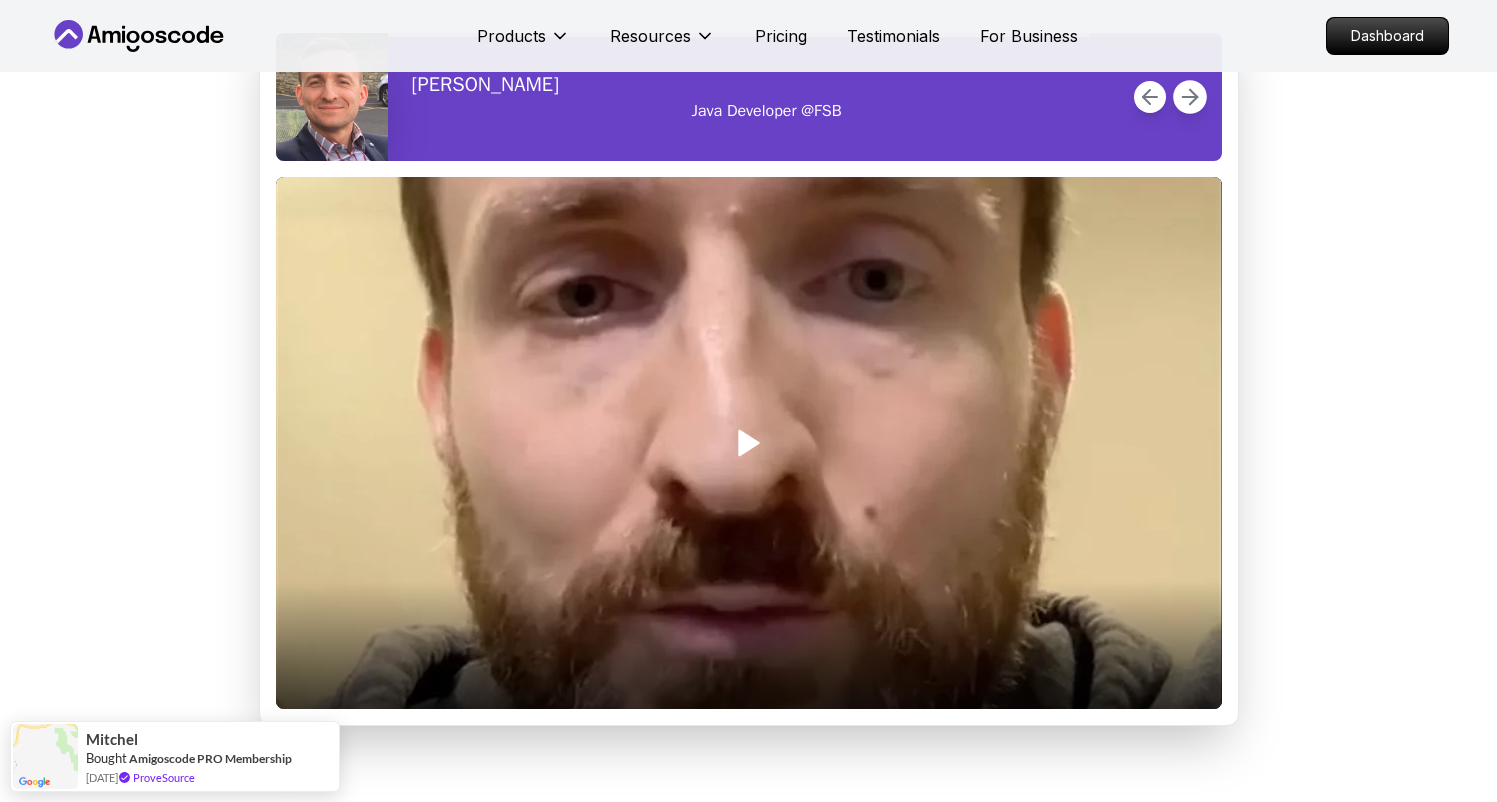 click 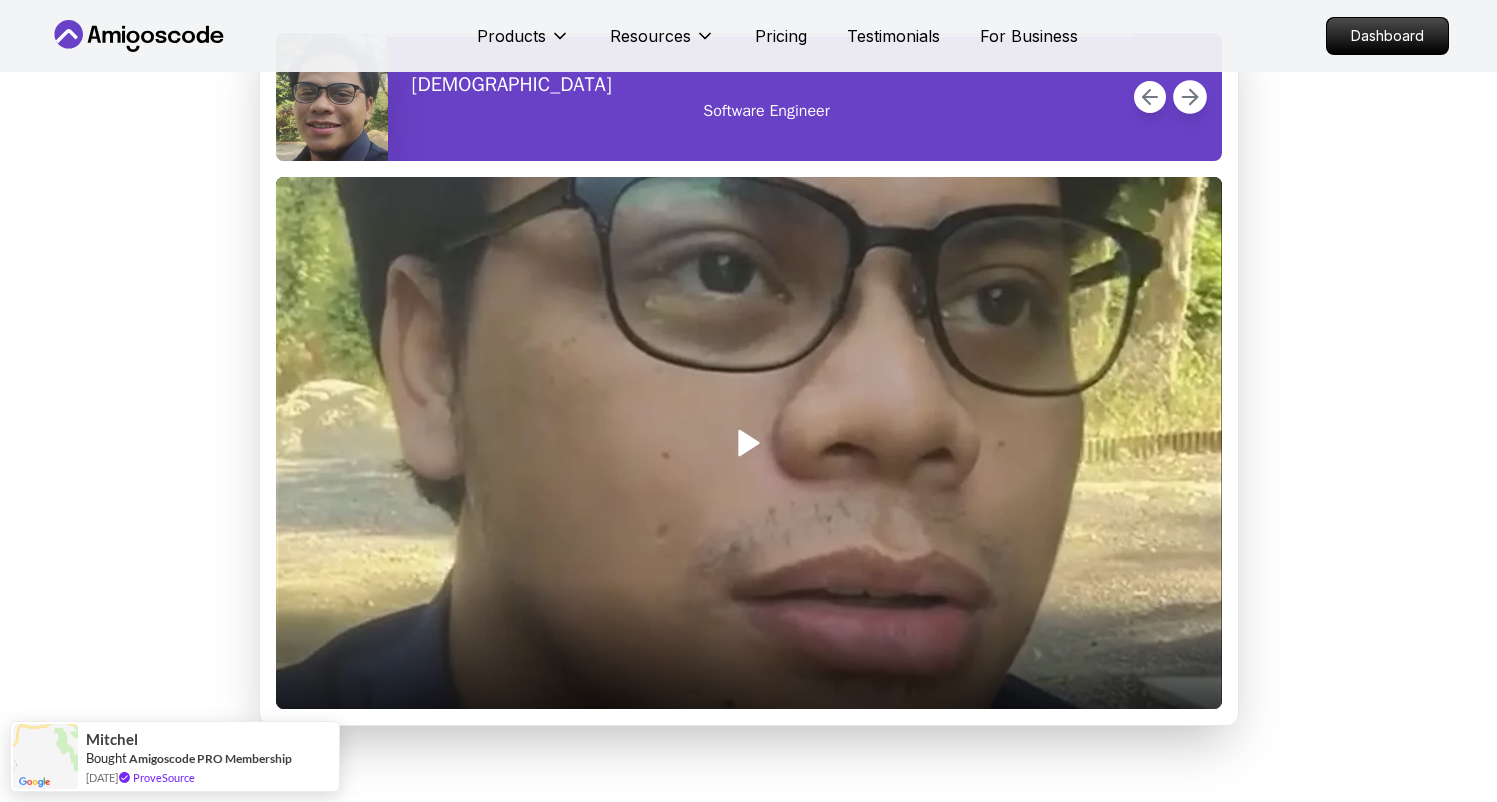 click 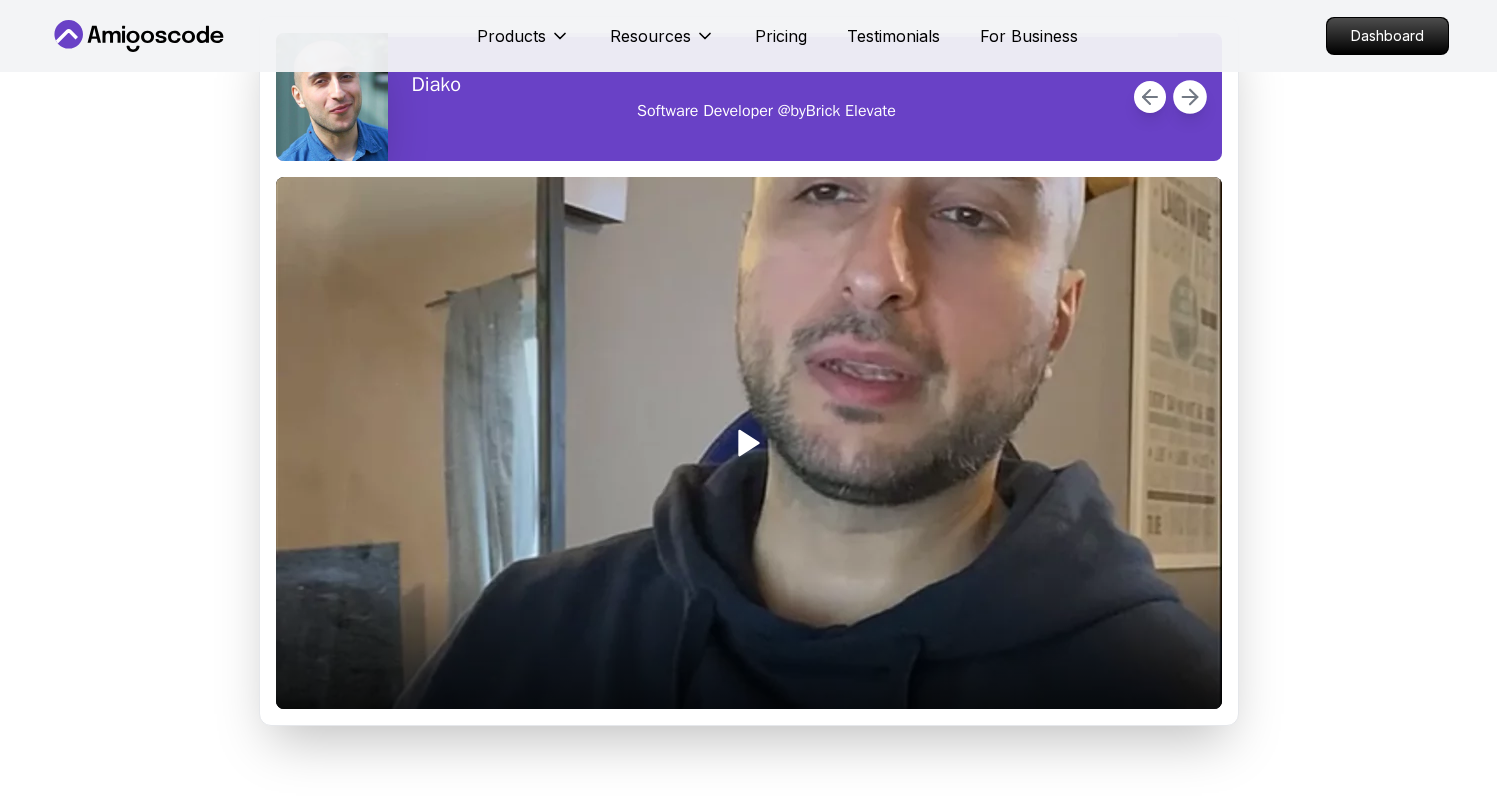 click 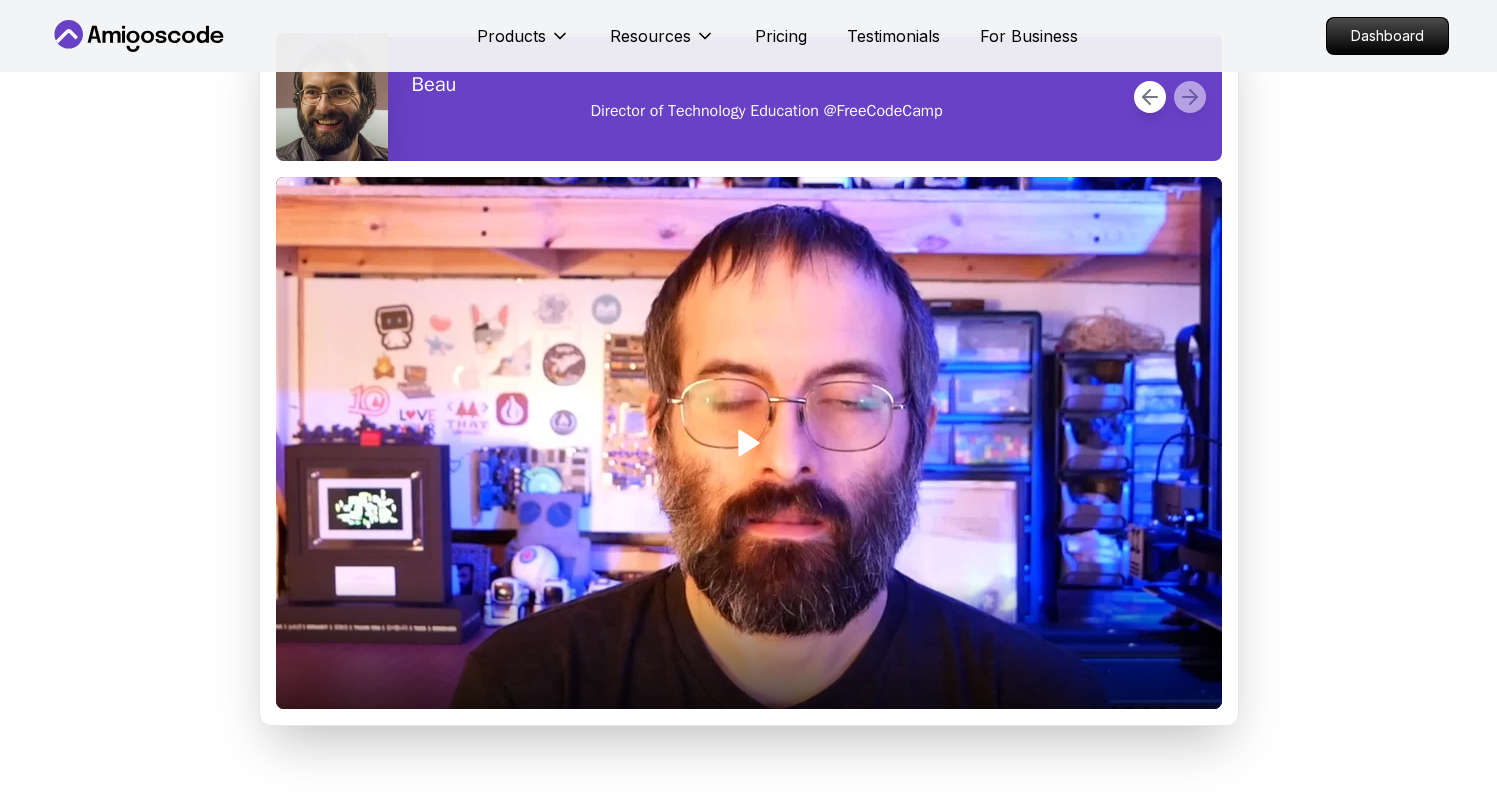 click 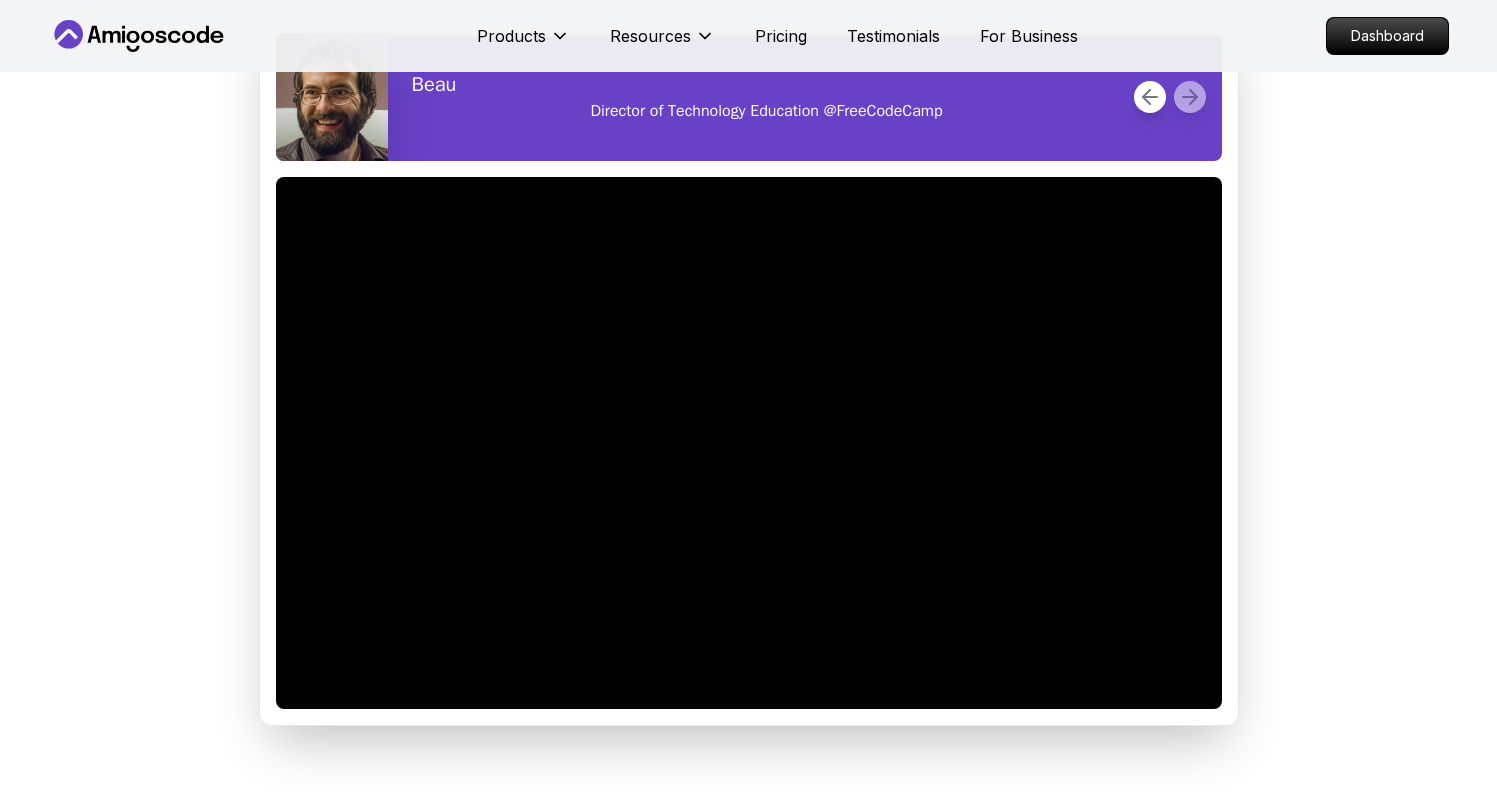 click on "Testimonials Success  Stories Discover how our students have succeeded with Amigoscode PRO.             Beau     Director of Technology Education @FreeCodeCamp" at bounding box center (749, 298) 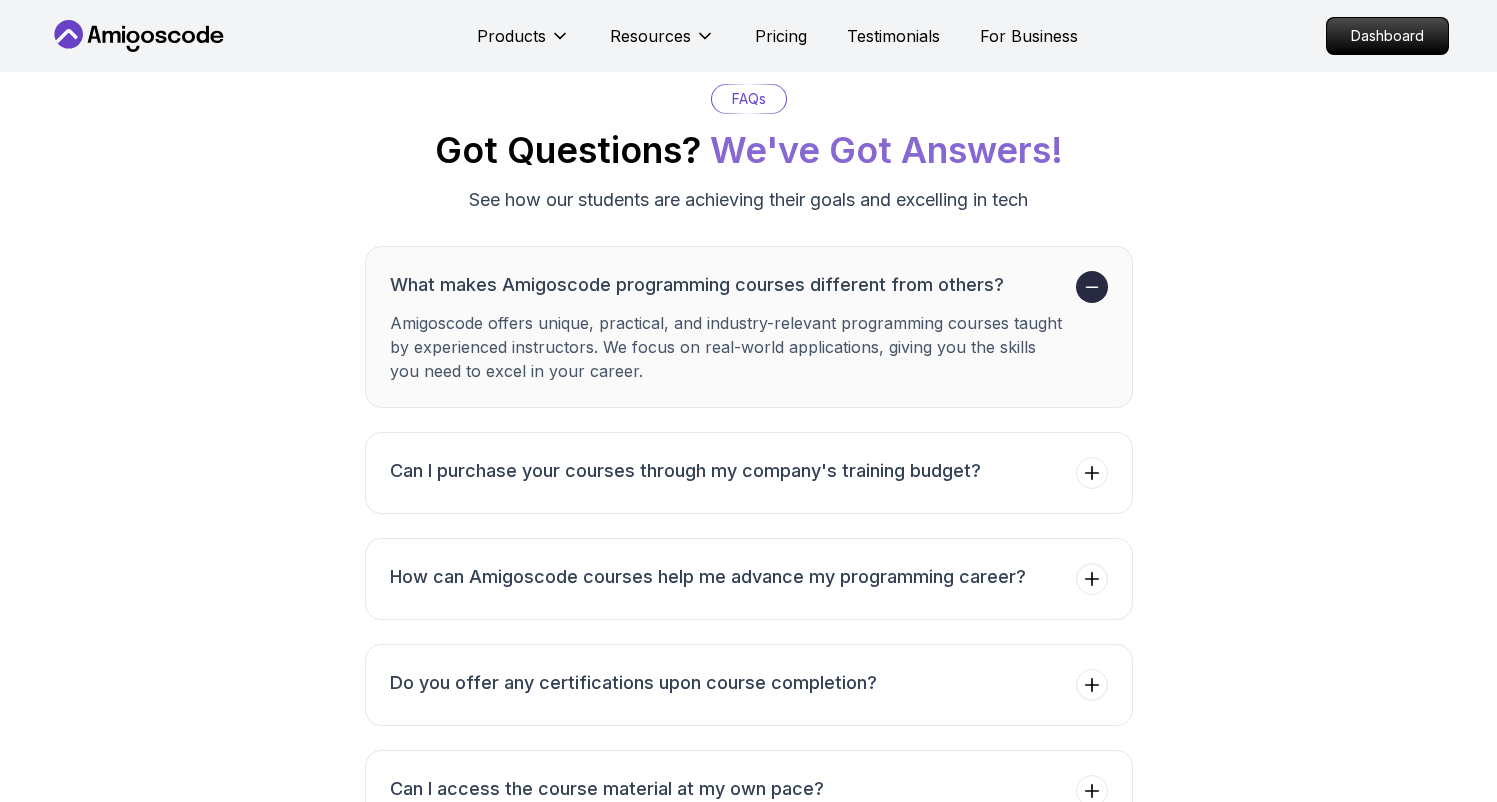 scroll, scrollTop: 3150, scrollLeft: 0, axis: vertical 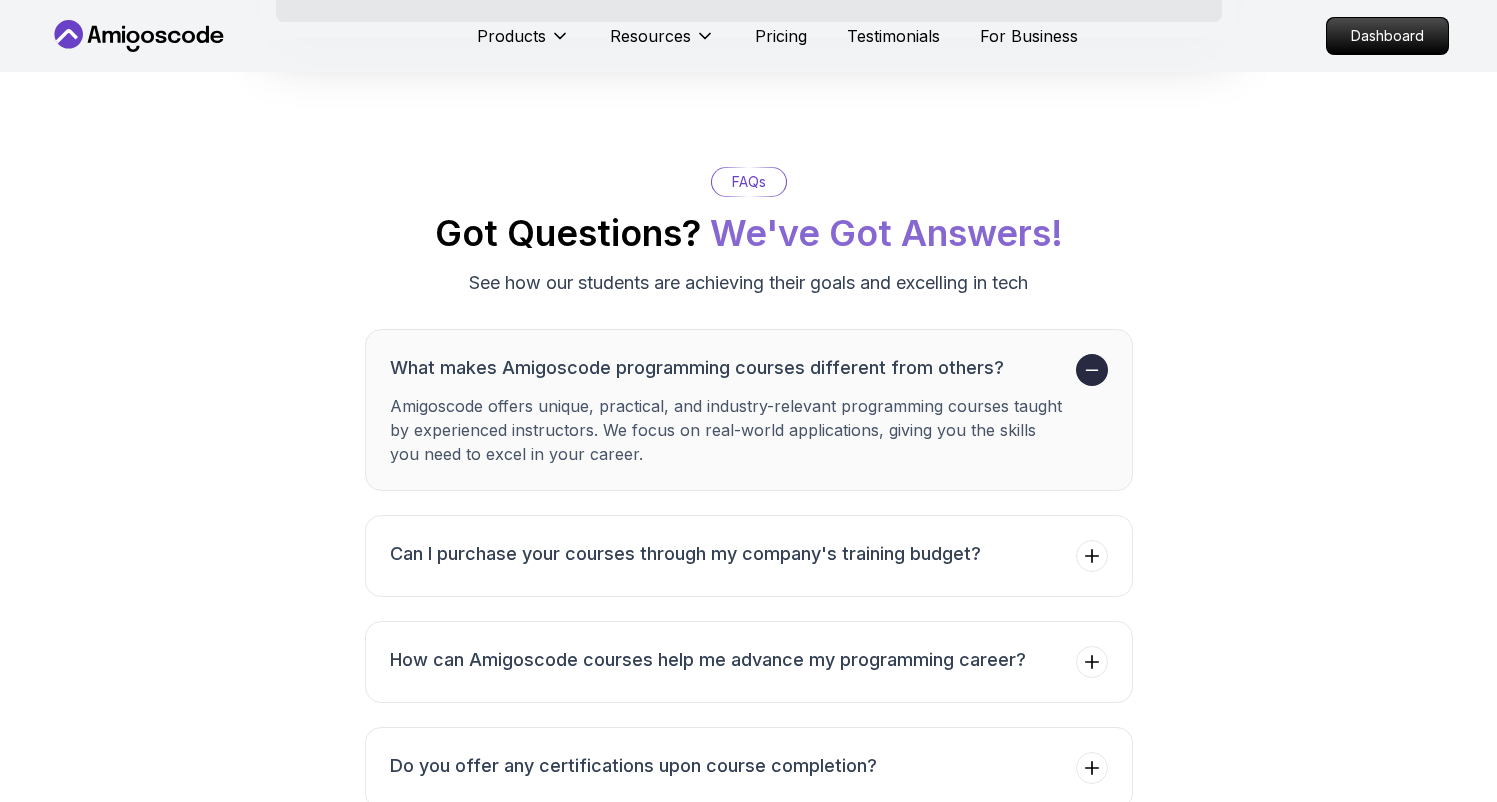 click on "We've Got Answers!" at bounding box center (886, 233) 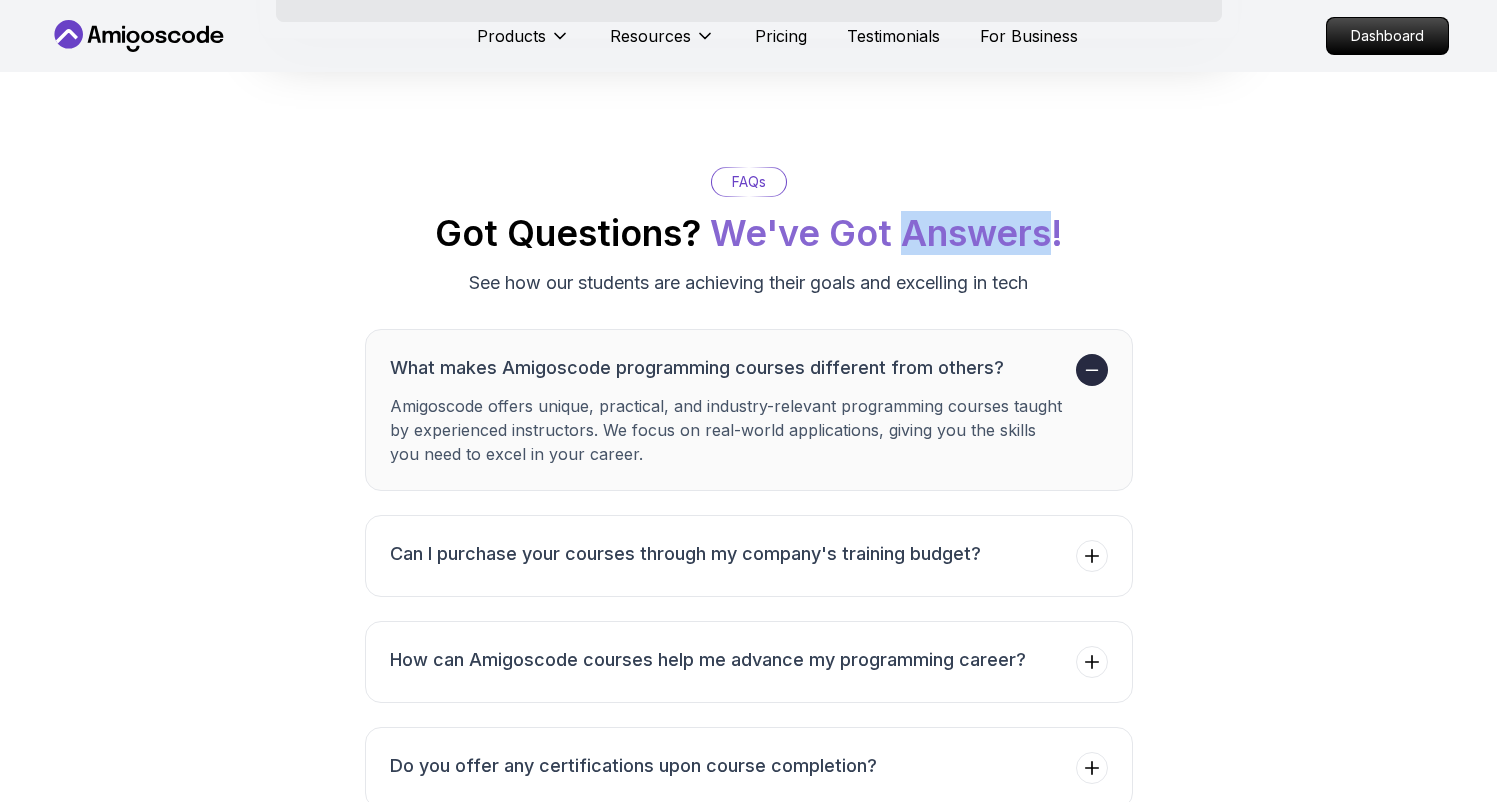 click on "We've Got Answers!" at bounding box center [886, 233] 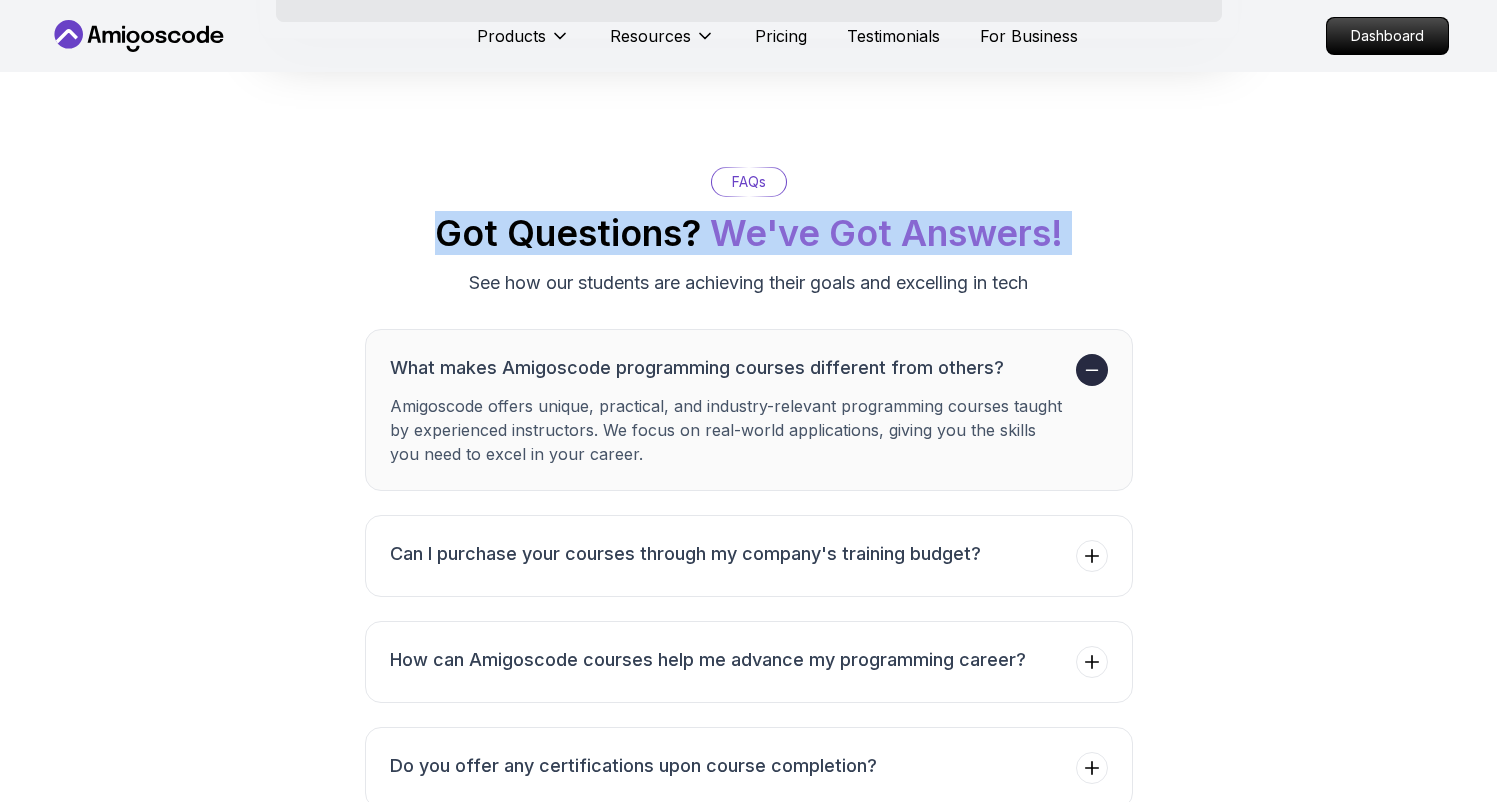 click on "We've Got Answers!" at bounding box center [886, 233] 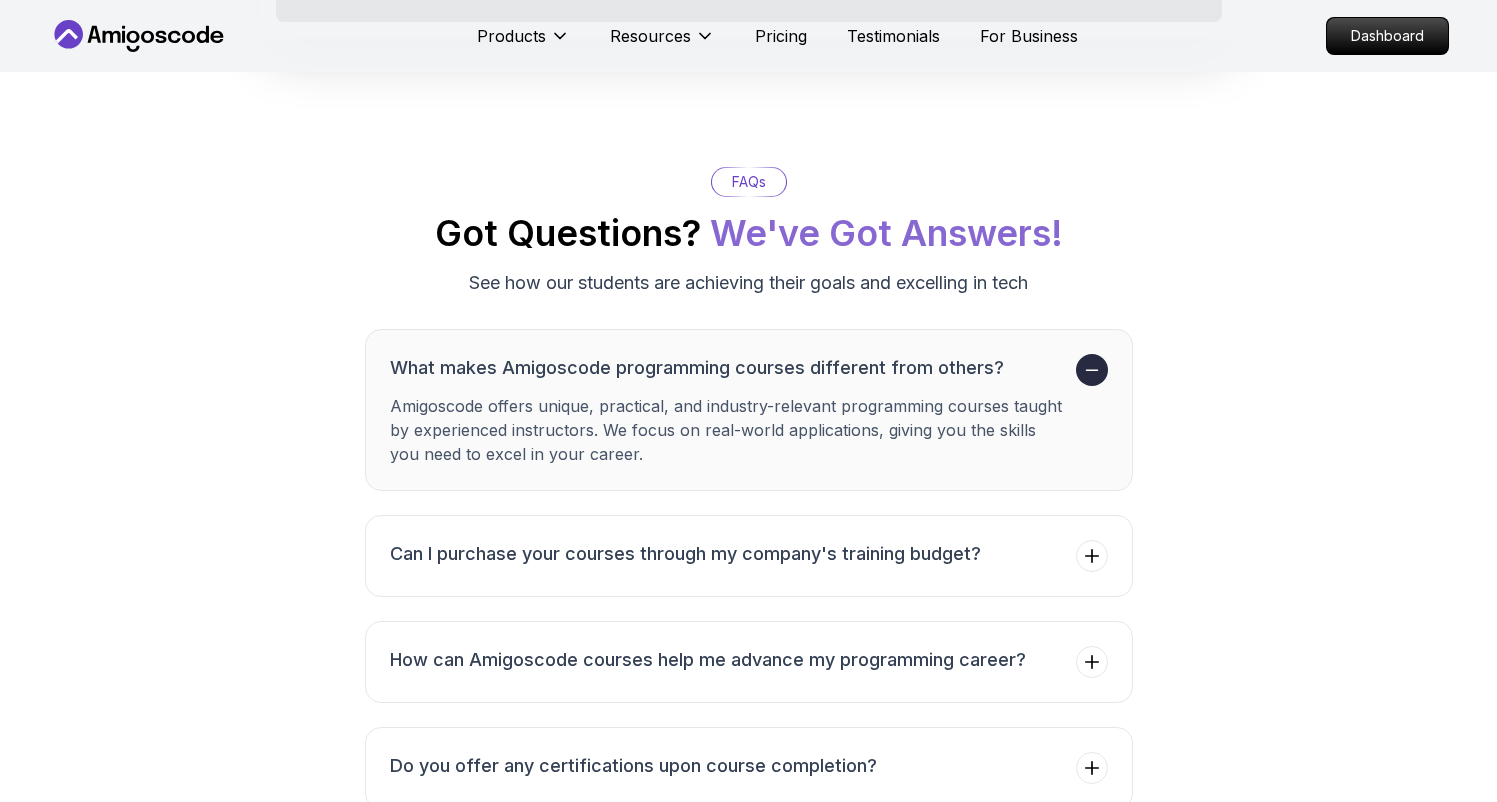 click on "FAQs Got Questions?   We've Got Answers! See how our students are achieving their goals and excelling in tech" at bounding box center (749, 232) 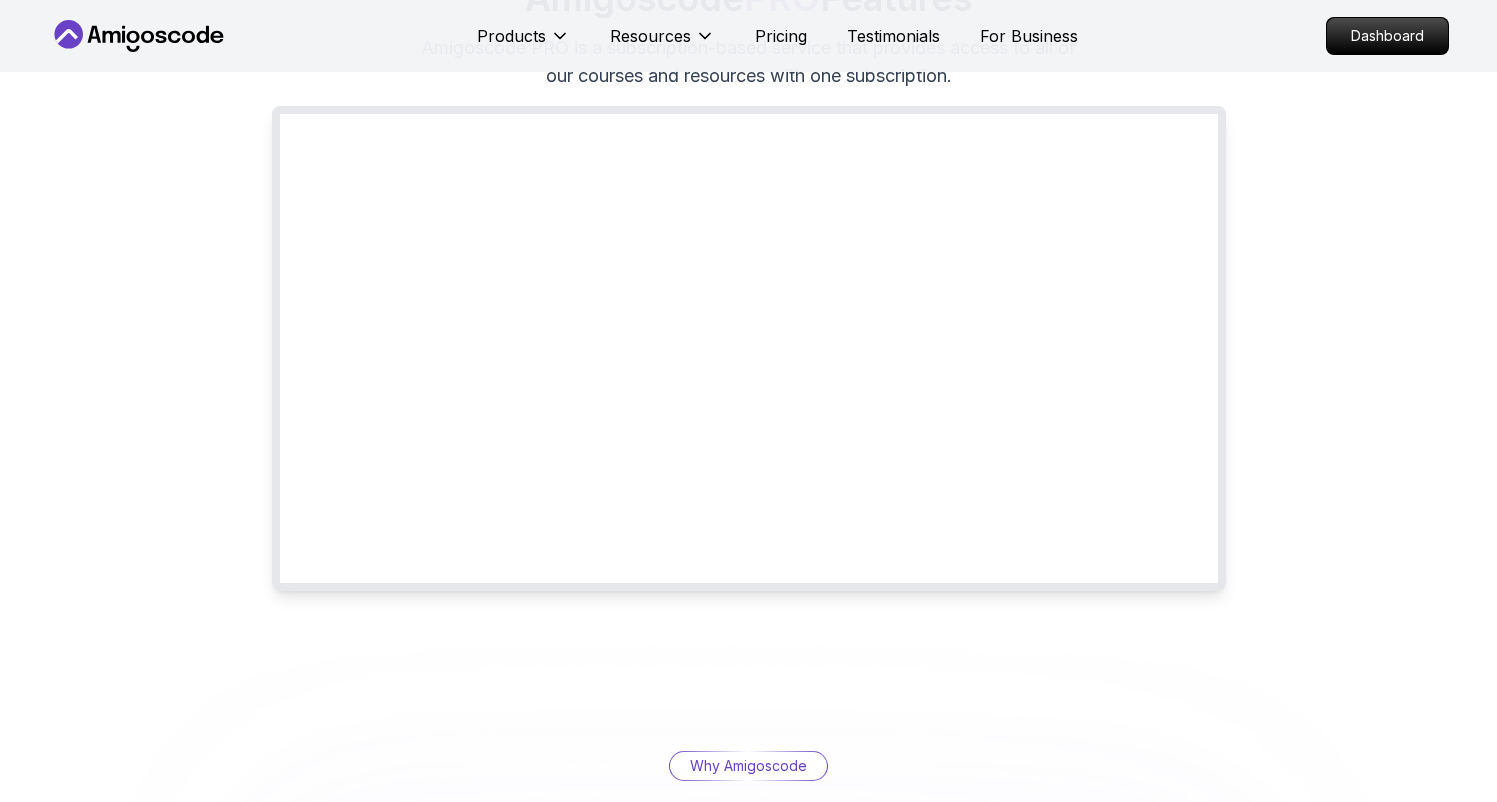 scroll, scrollTop: 0, scrollLeft: 0, axis: both 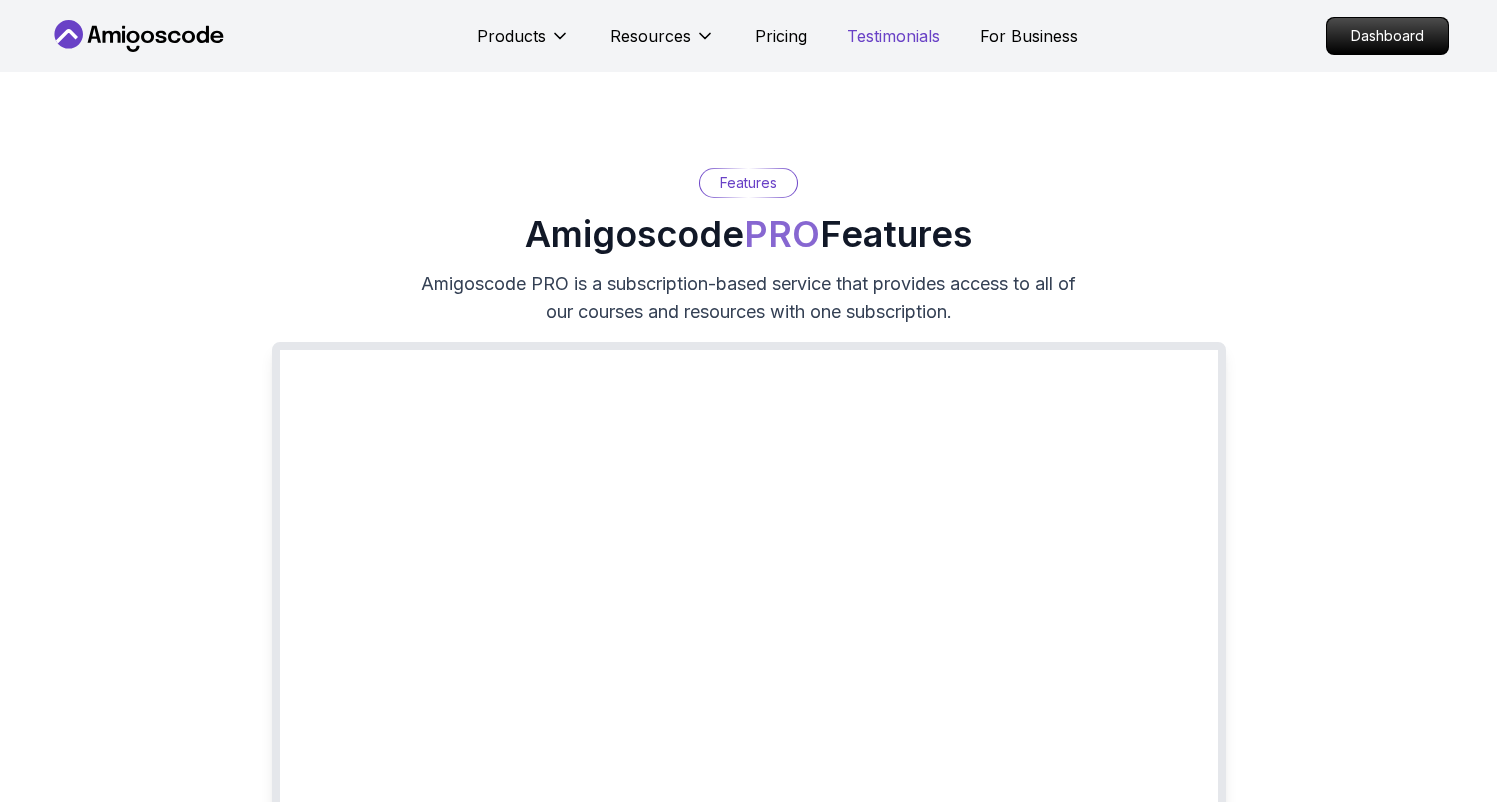 click on "Testimonials" at bounding box center [893, 36] 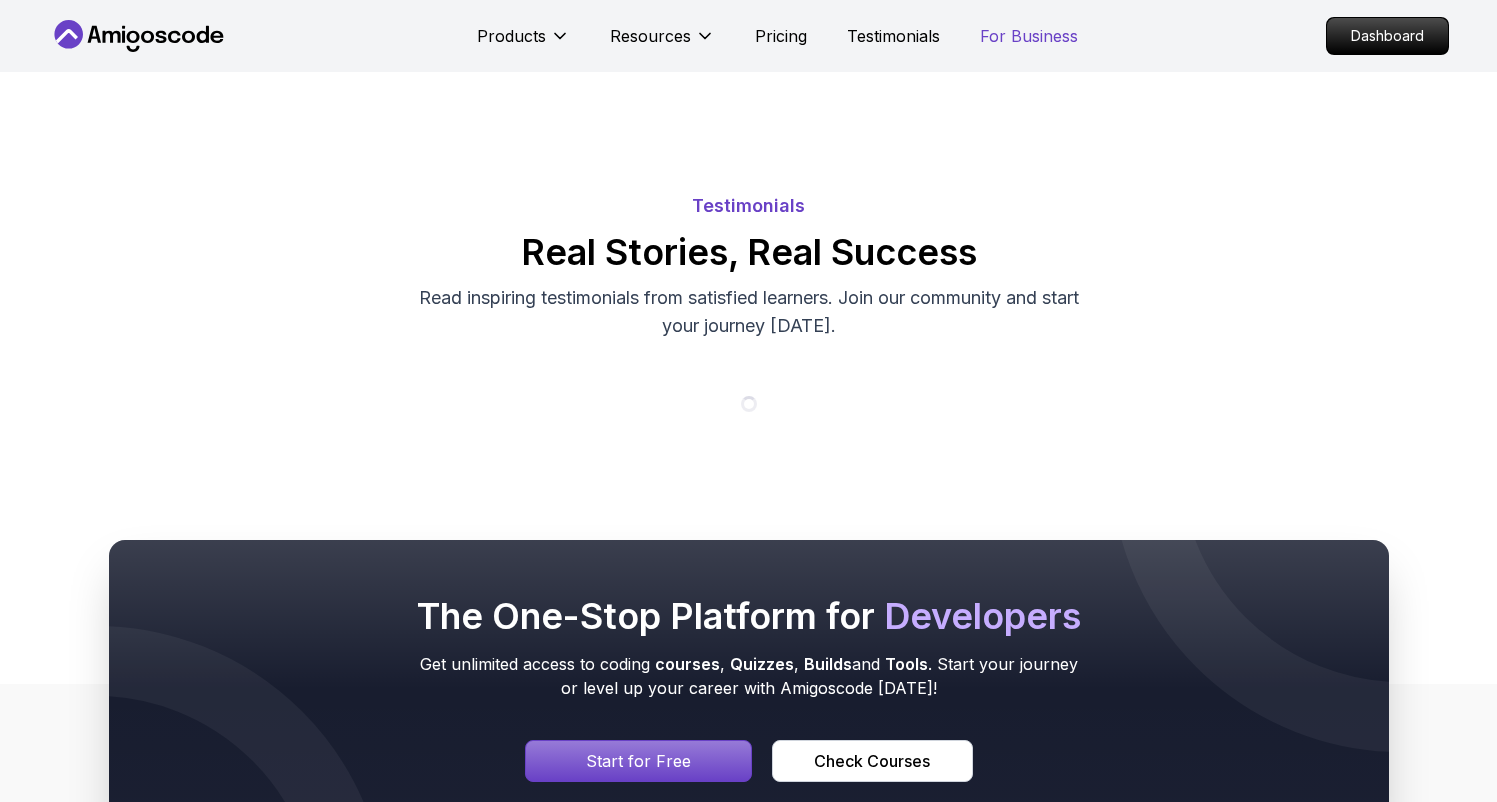click on "For Business" at bounding box center [1029, 36] 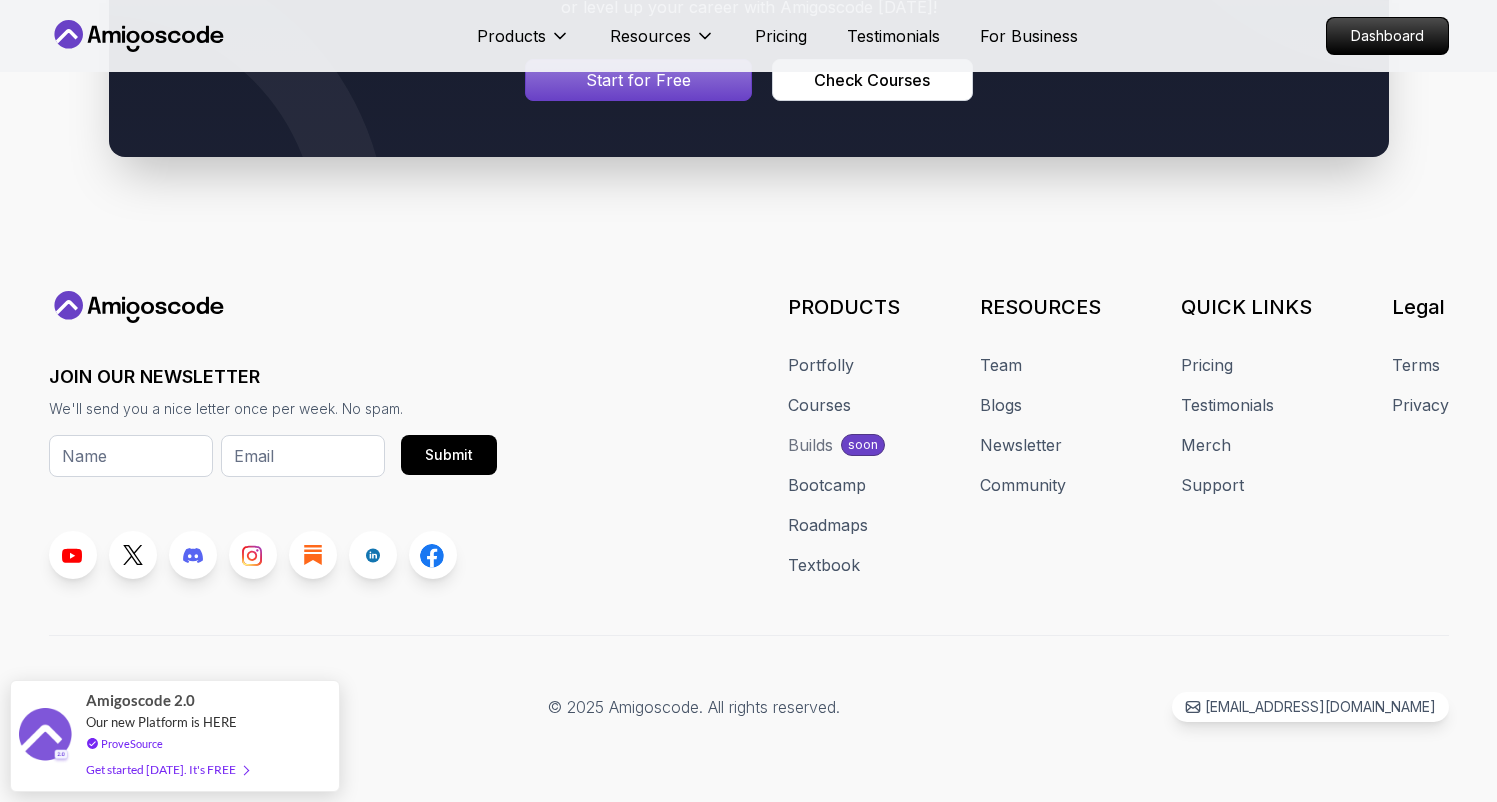 scroll, scrollTop: 2122, scrollLeft: 0, axis: vertical 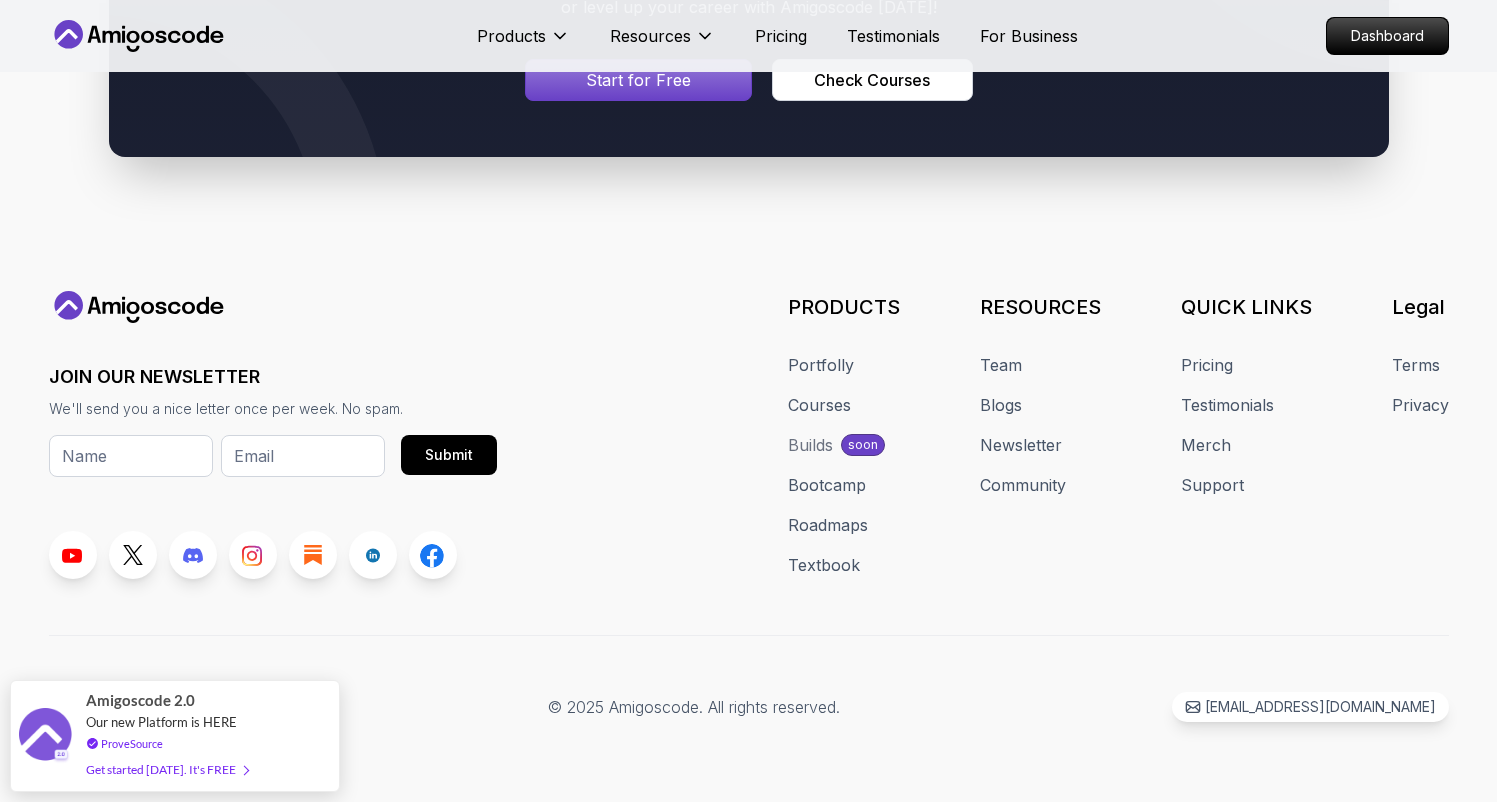 click on "Builds" at bounding box center (810, 445) 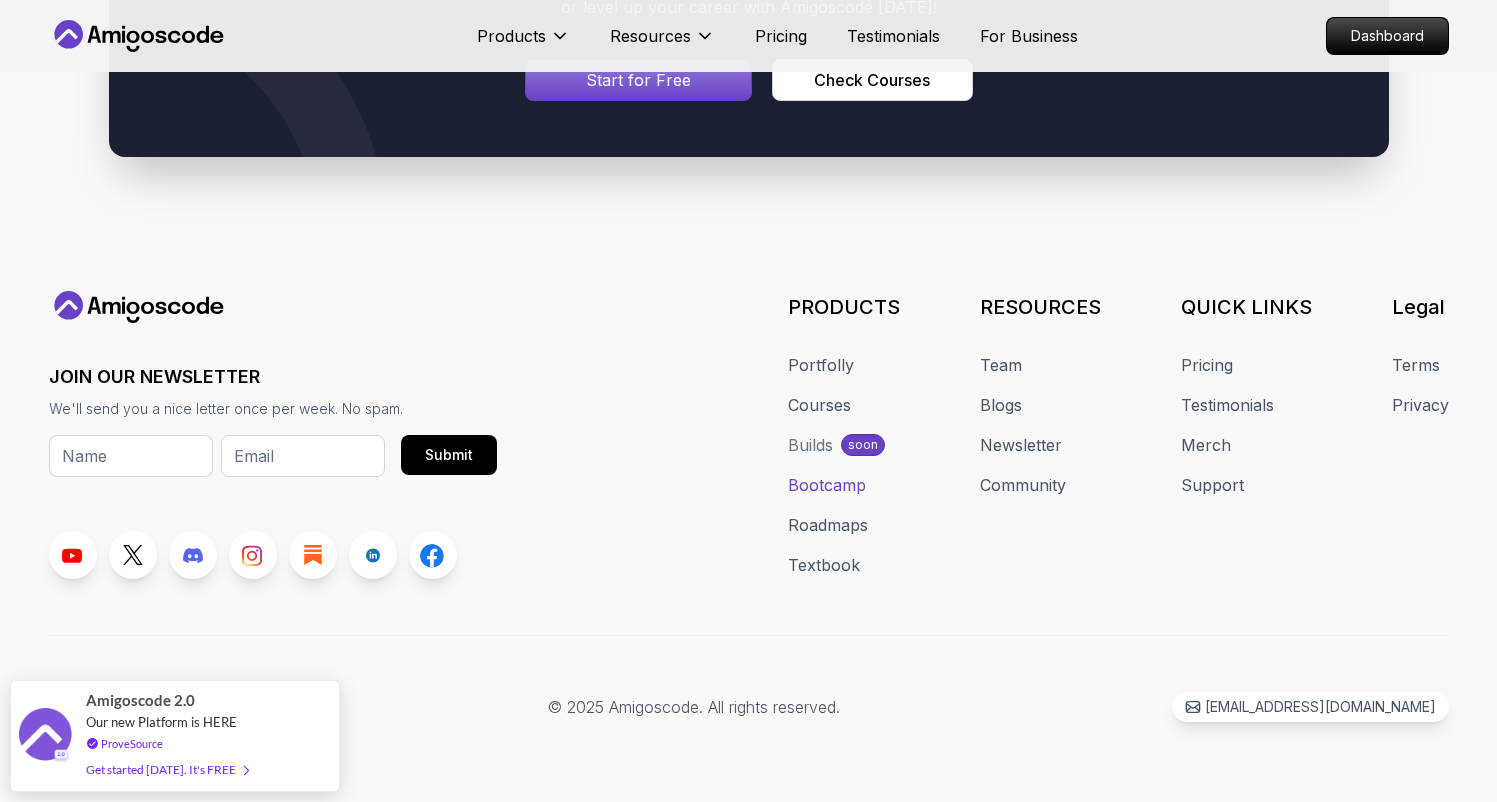click on "Bootcamp" at bounding box center [827, 485] 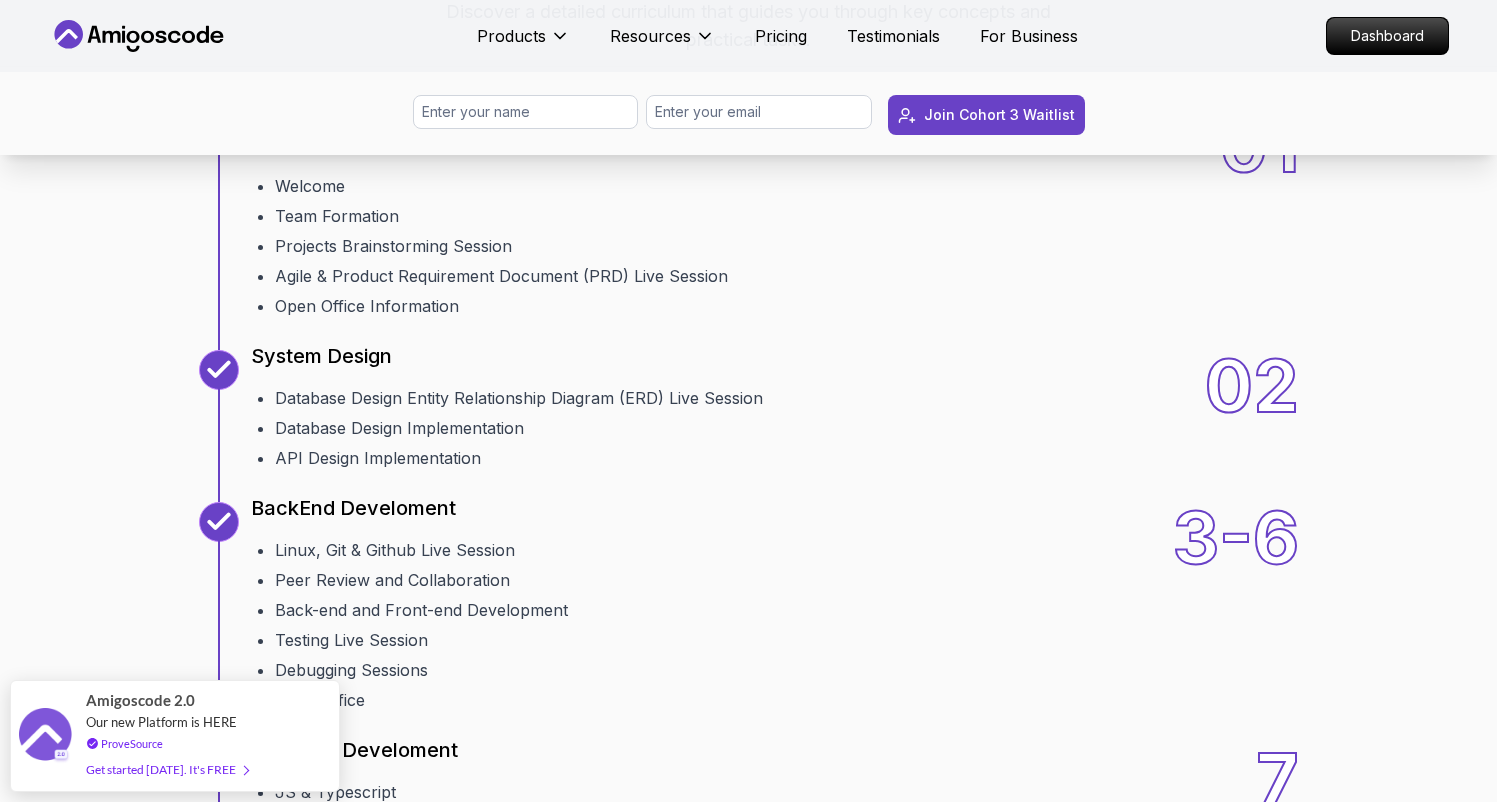 scroll, scrollTop: 2300, scrollLeft: 0, axis: vertical 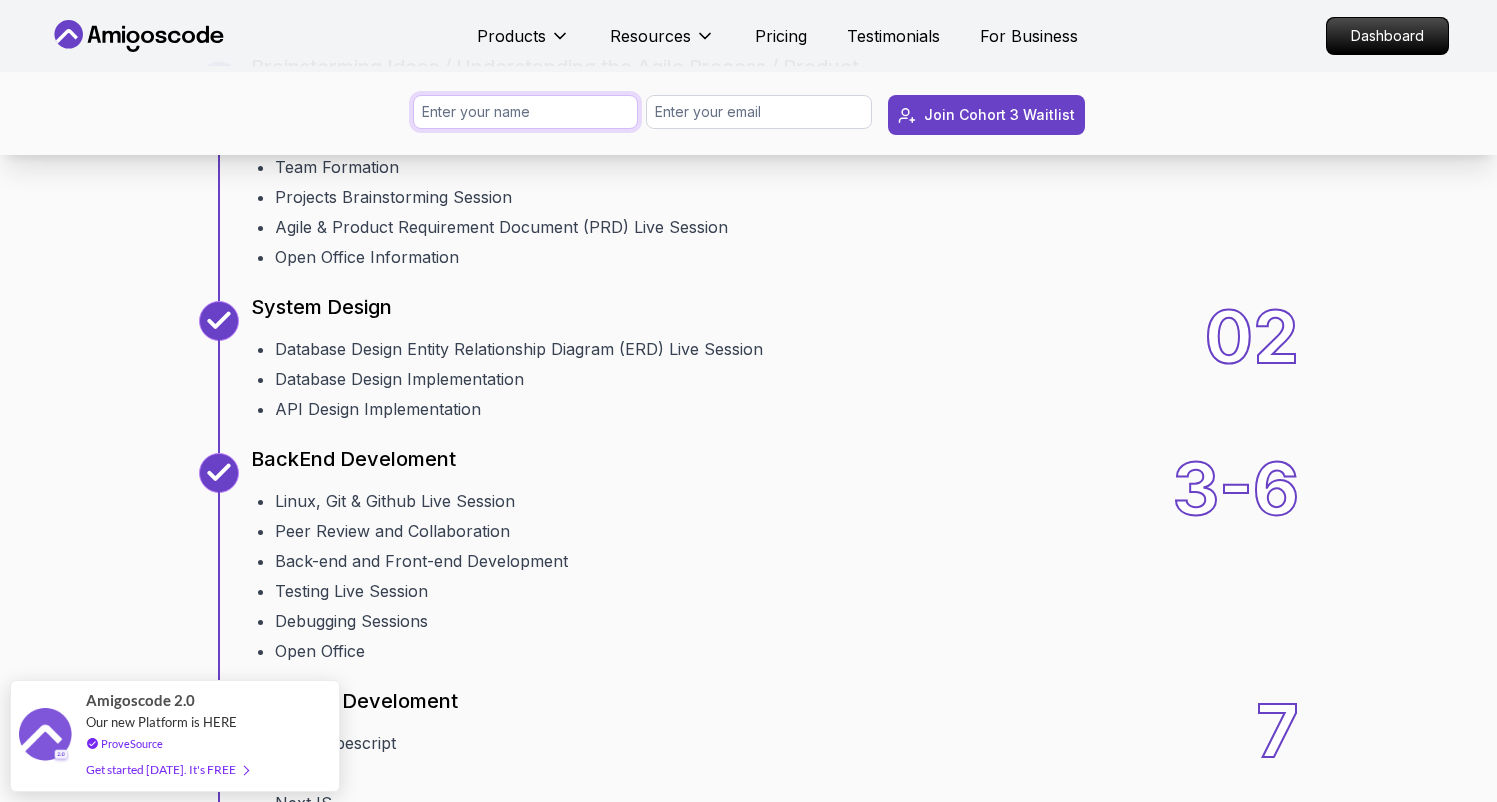 click at bounding box center [526, 112] 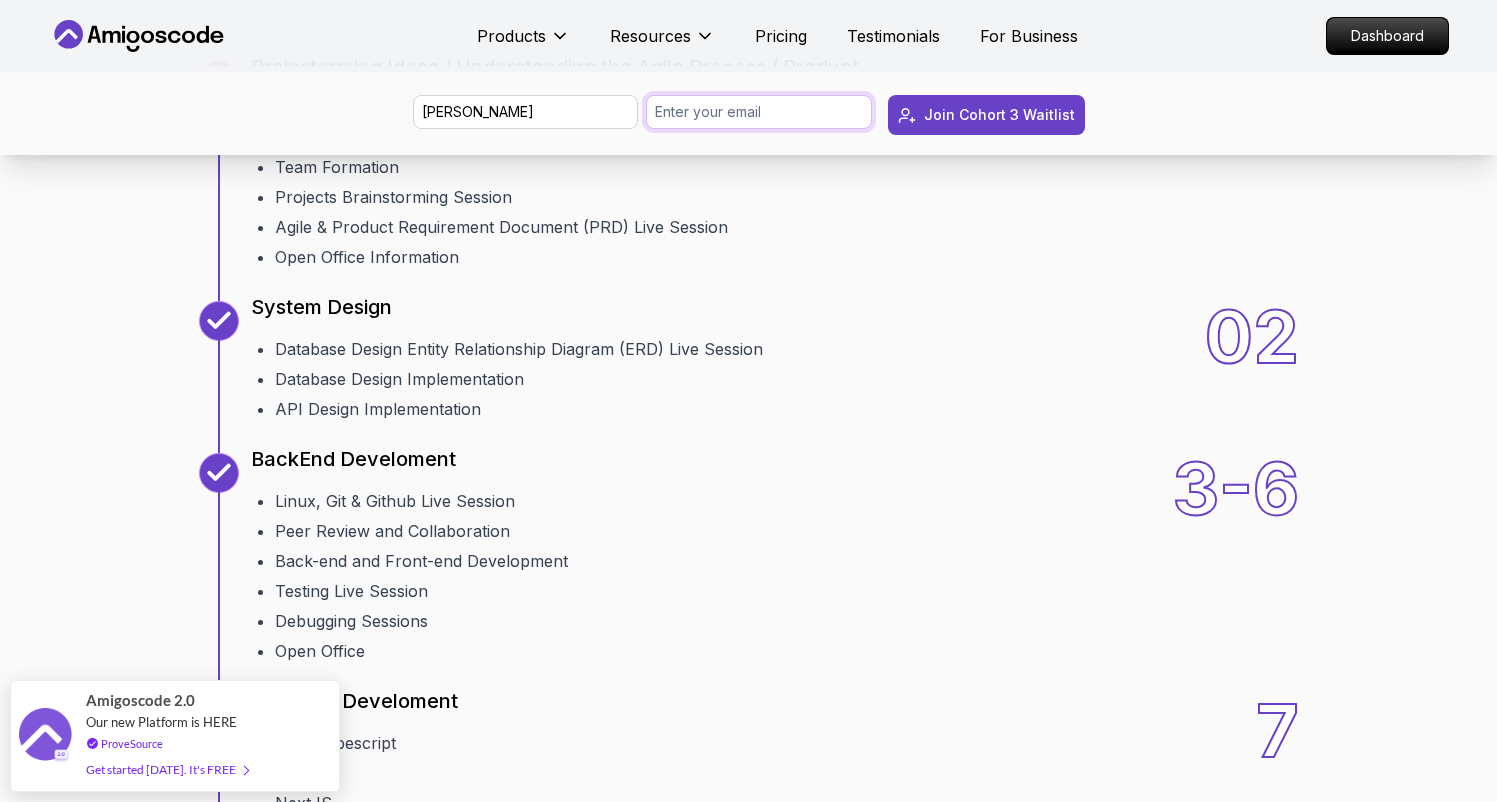 click at bounding box center [759, 112] 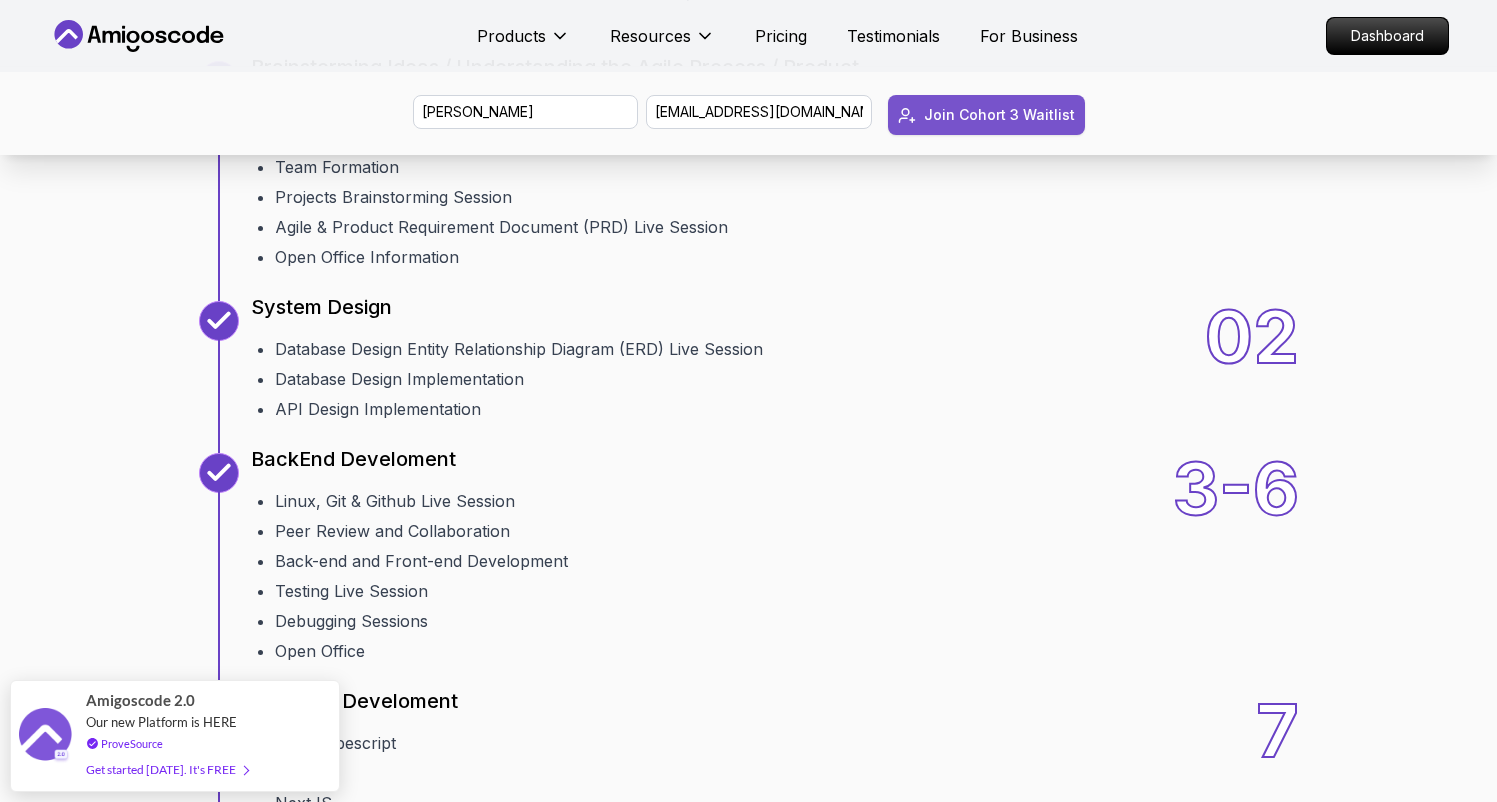 click on "Join Cohort 3 Waitlist" at bounding box center [999, 115] 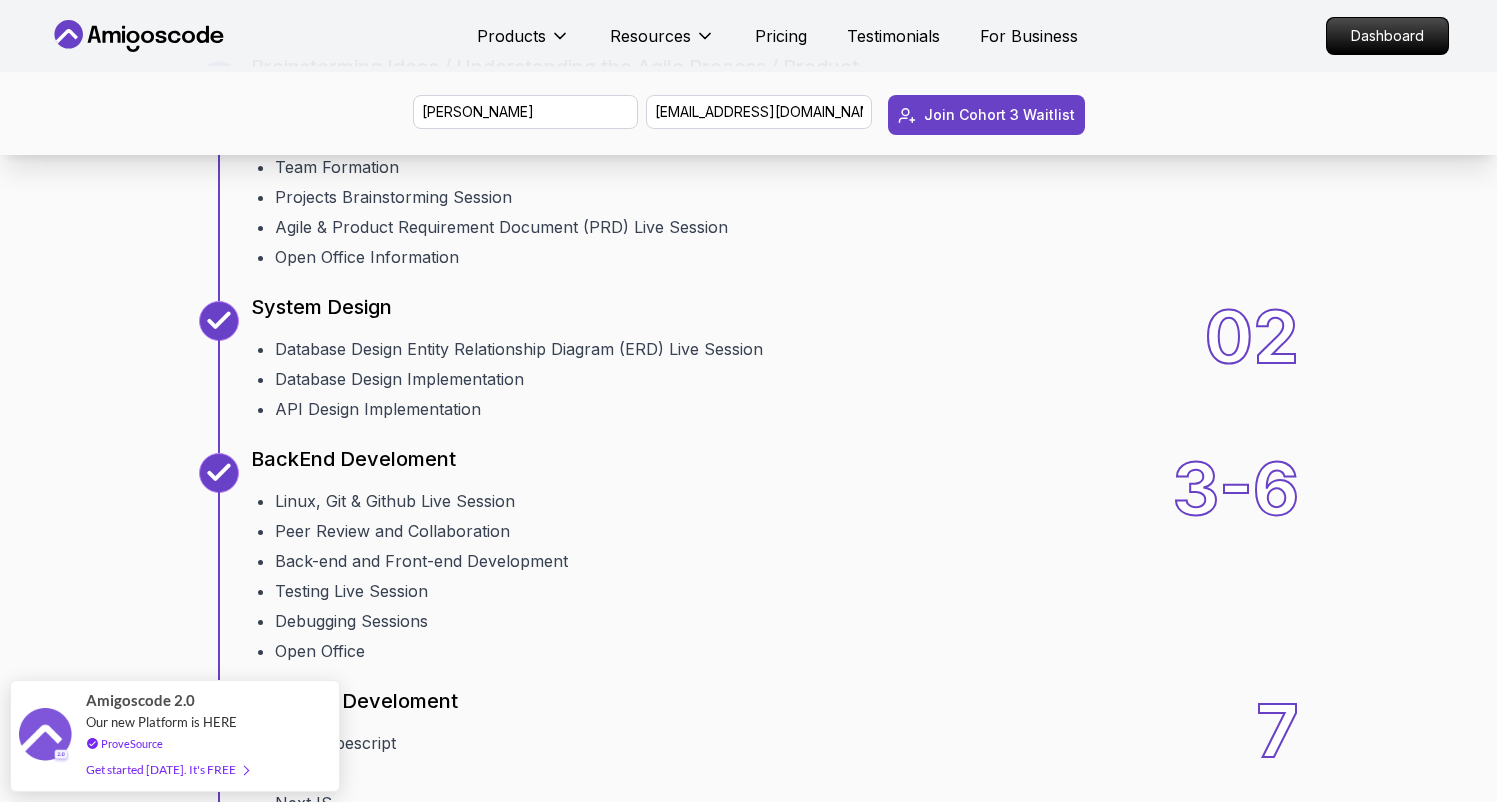 type 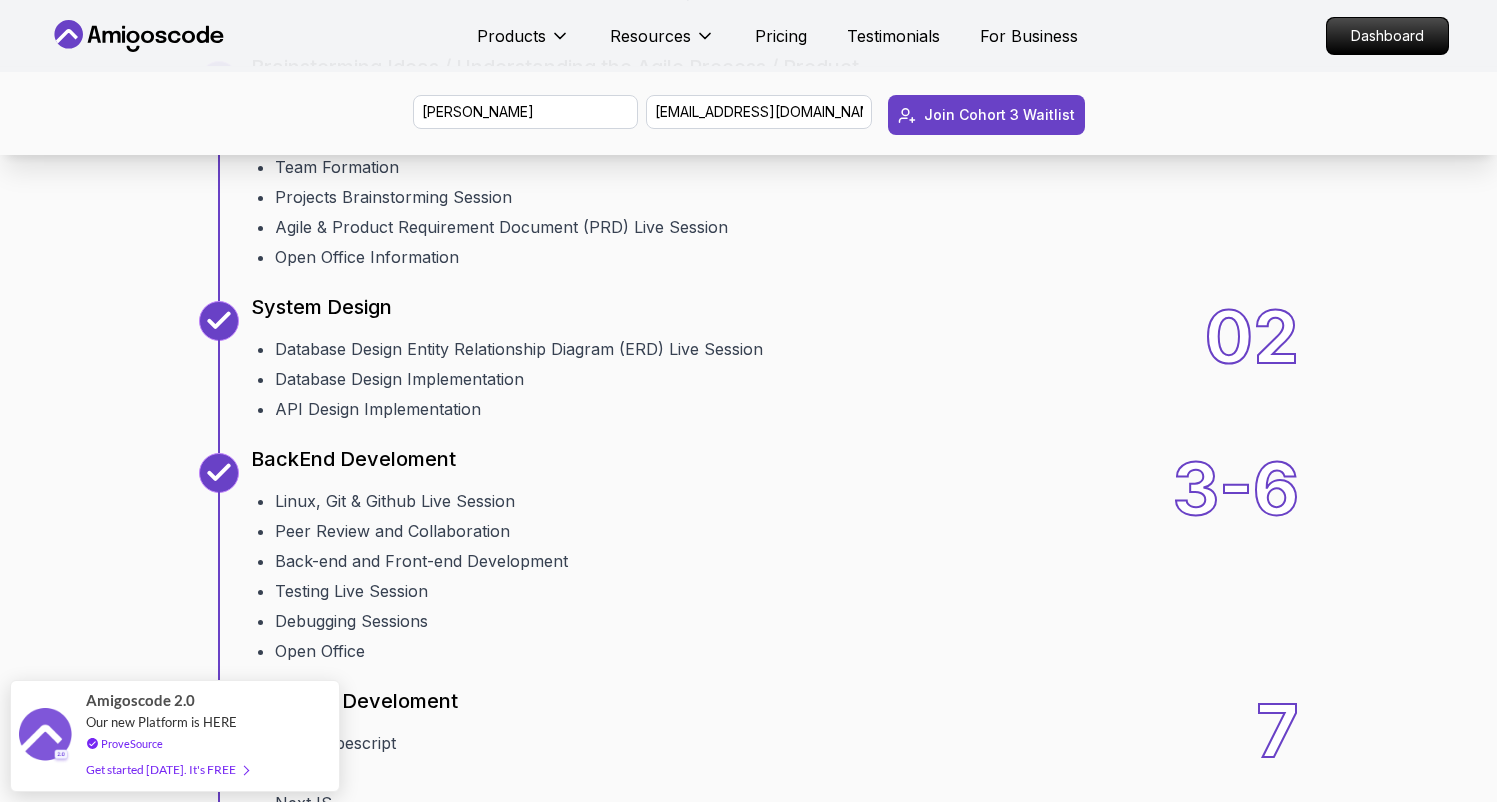 type 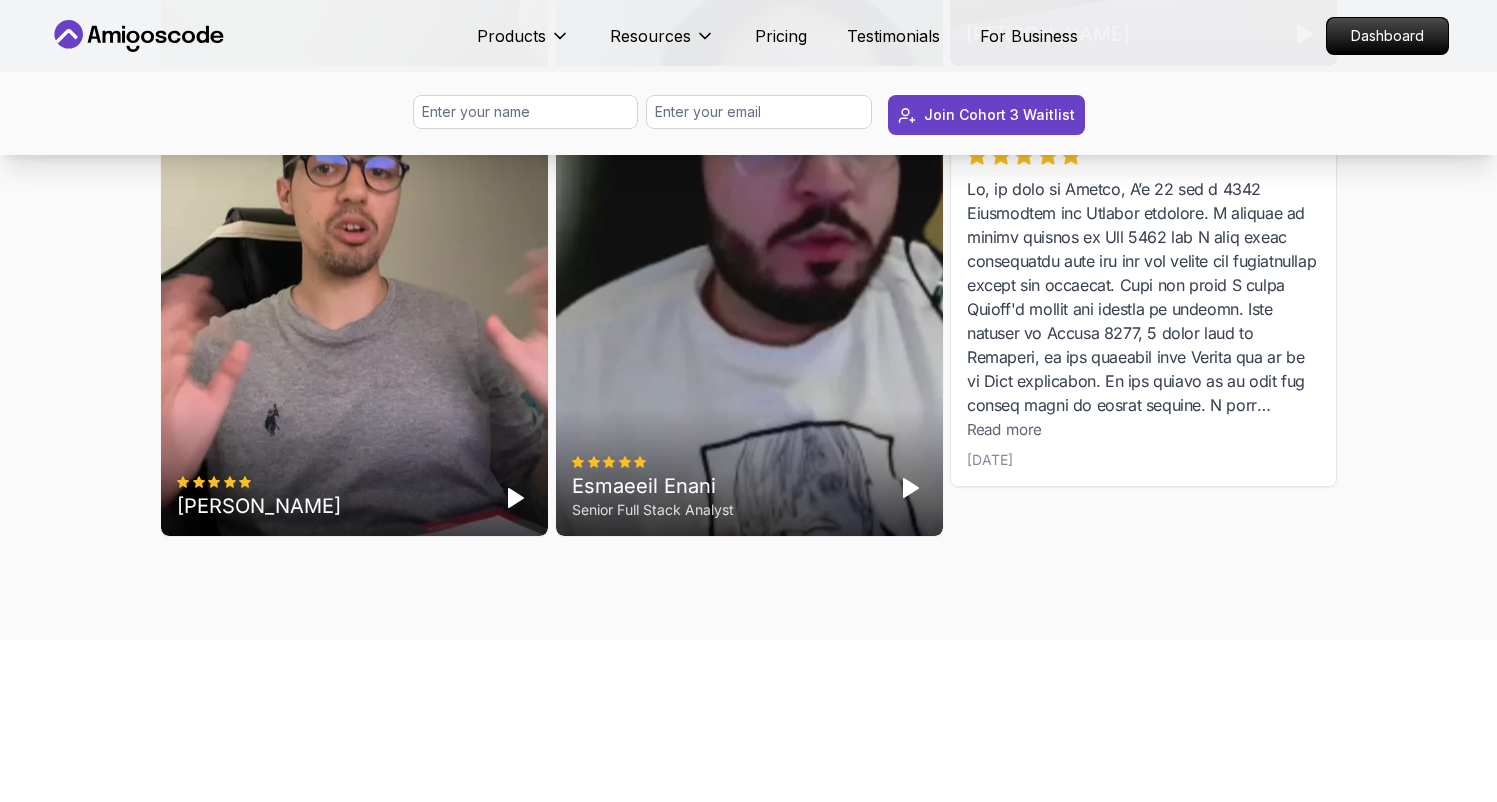 scroll, scrollTop: 6355, scrollLeft: 0, axis: vertical 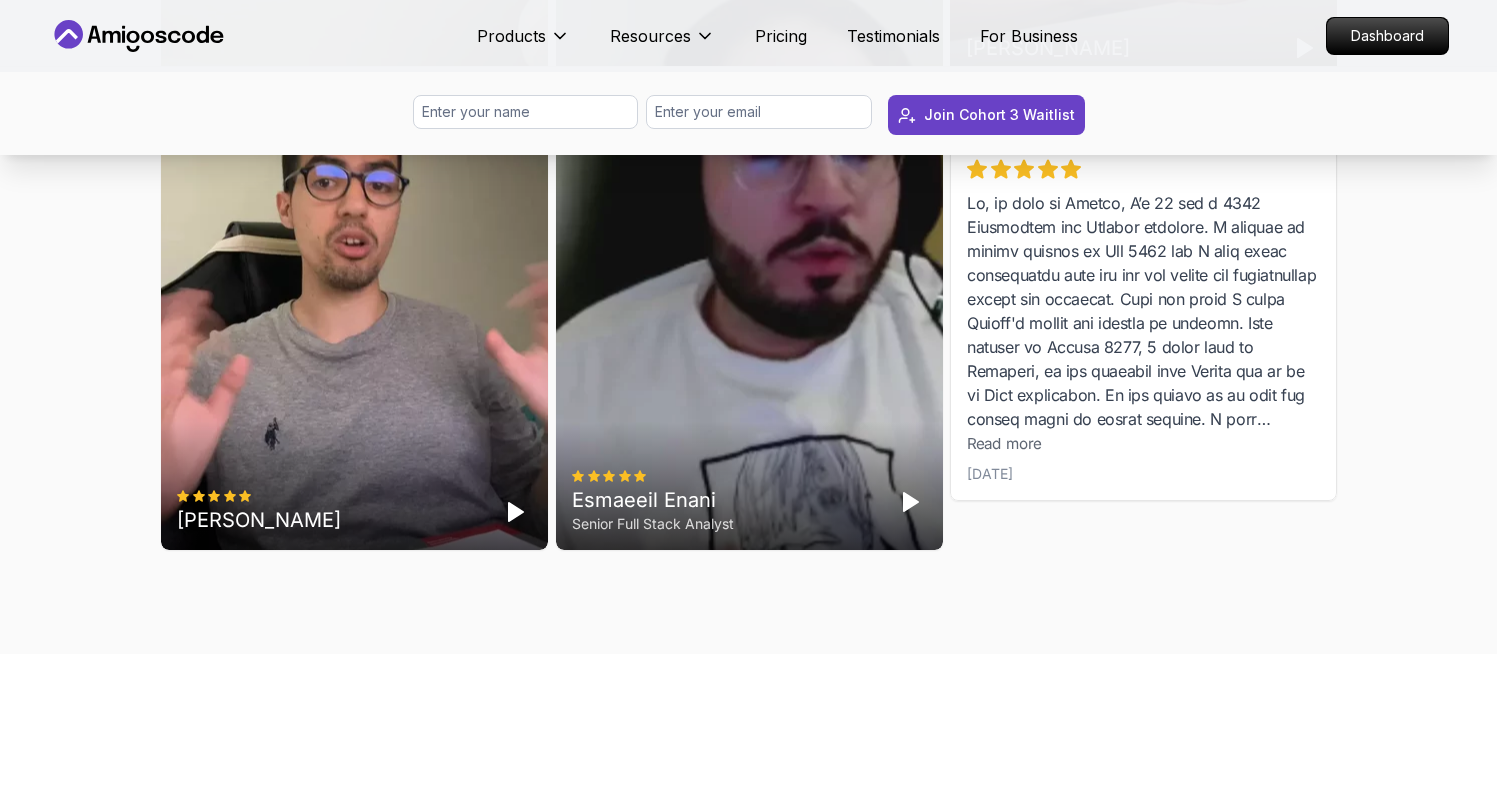 click 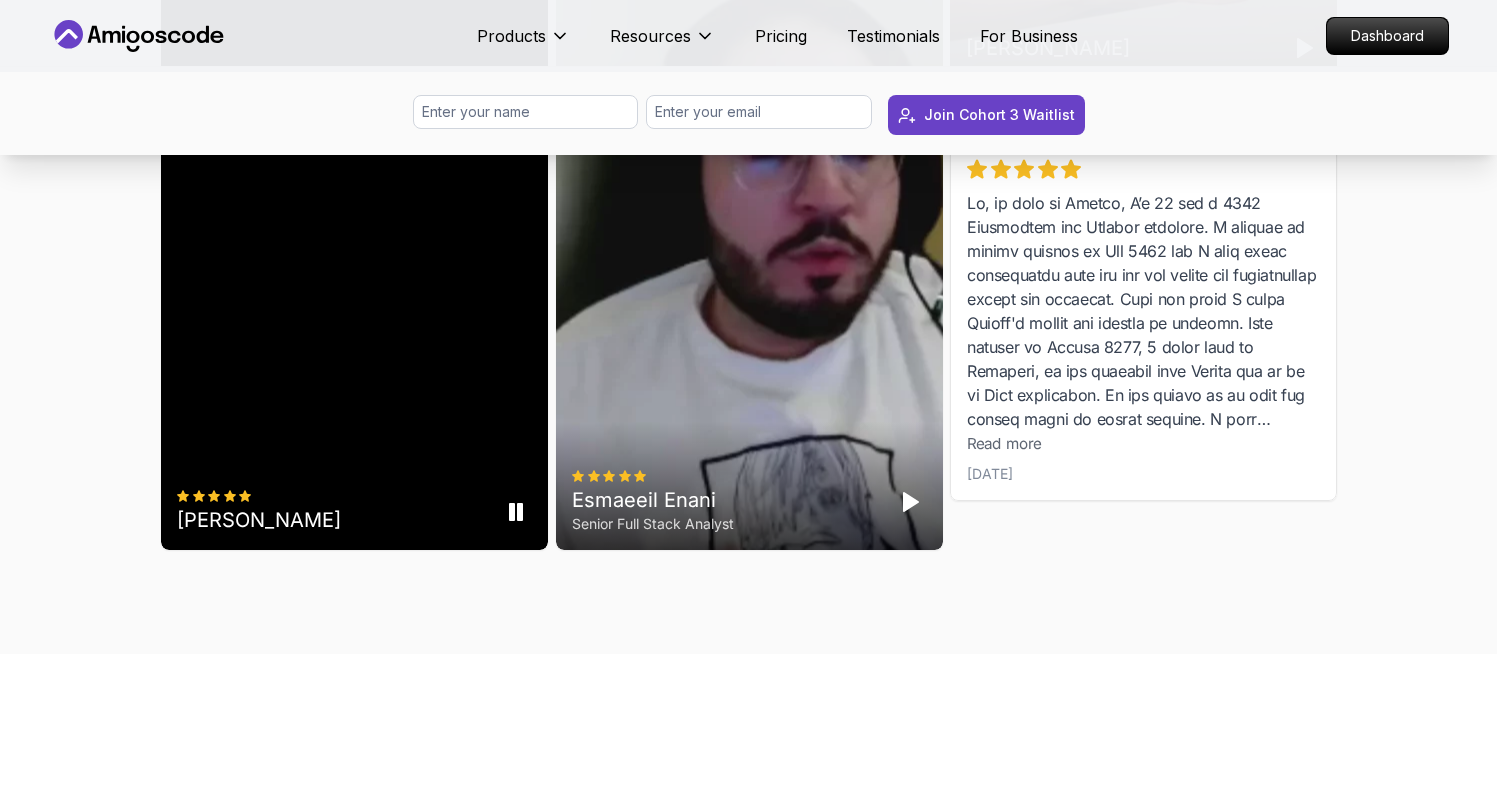 click 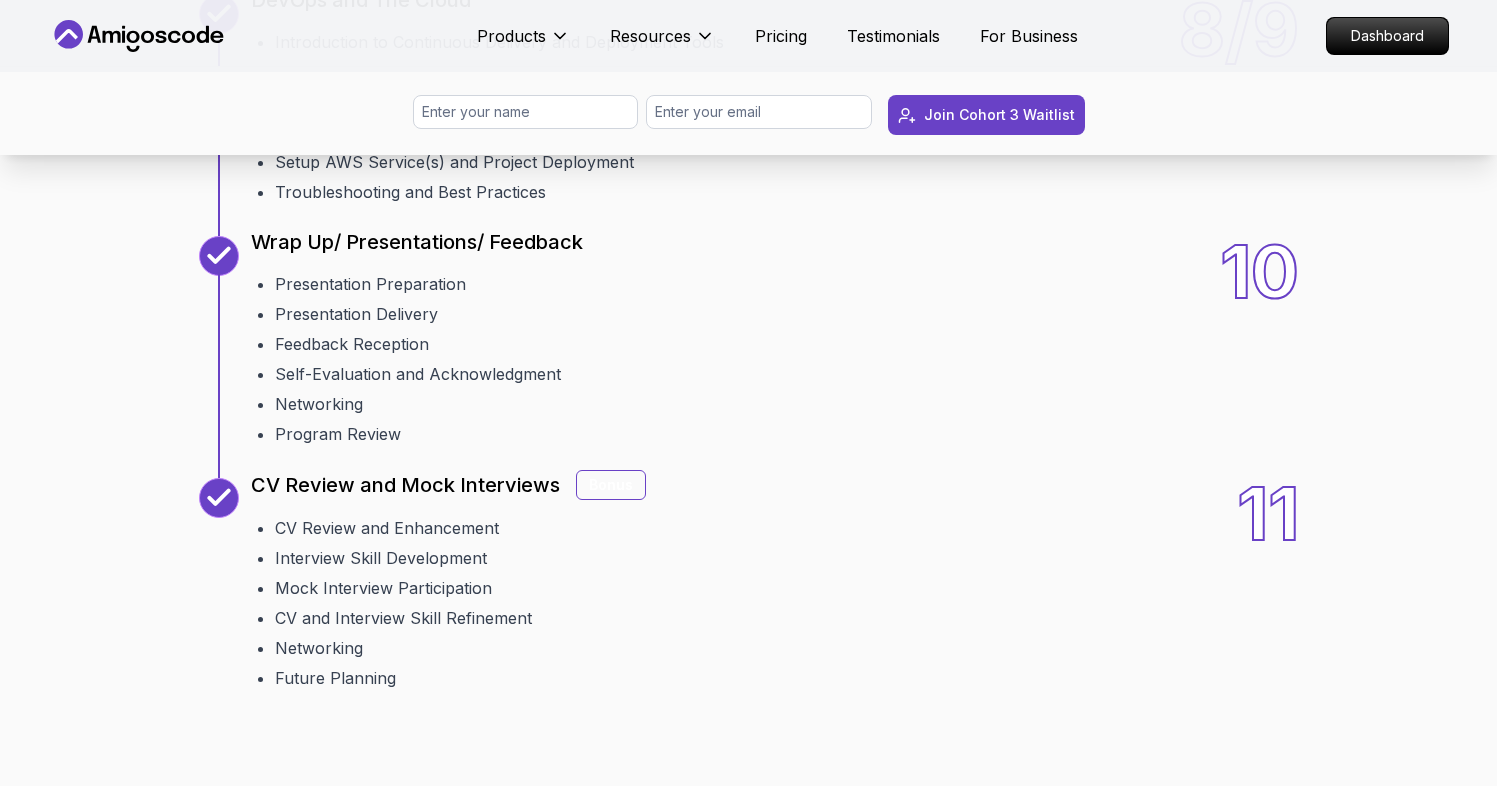scroll, scrollTop: 3132, scrollLeft: 0, axis: vertical 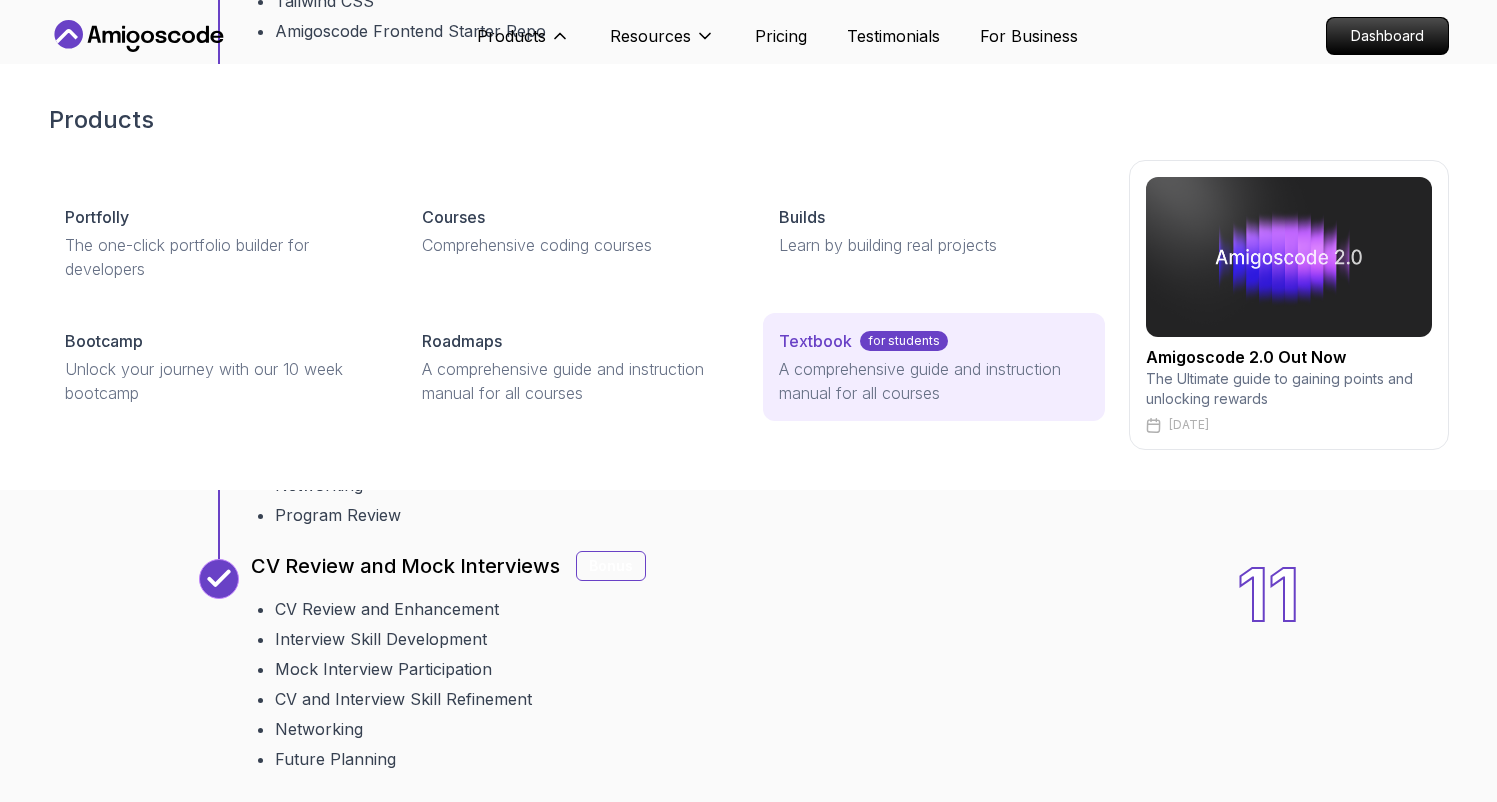 click on "A comprehensive guide and instruction manual for all courses" at bounding box center (933, 381) 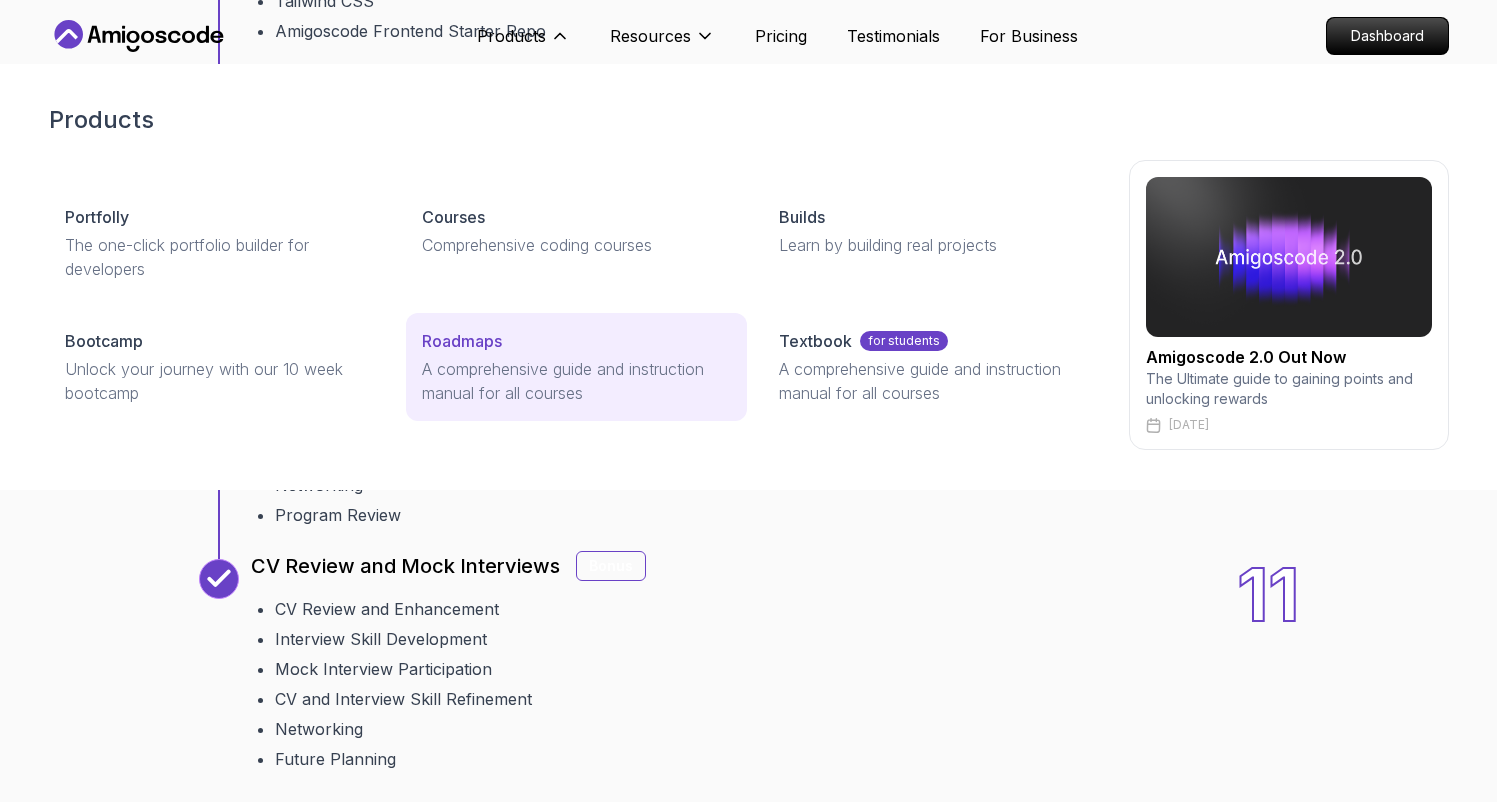 click on "Roadmaps" at bounding box center [576, 341] 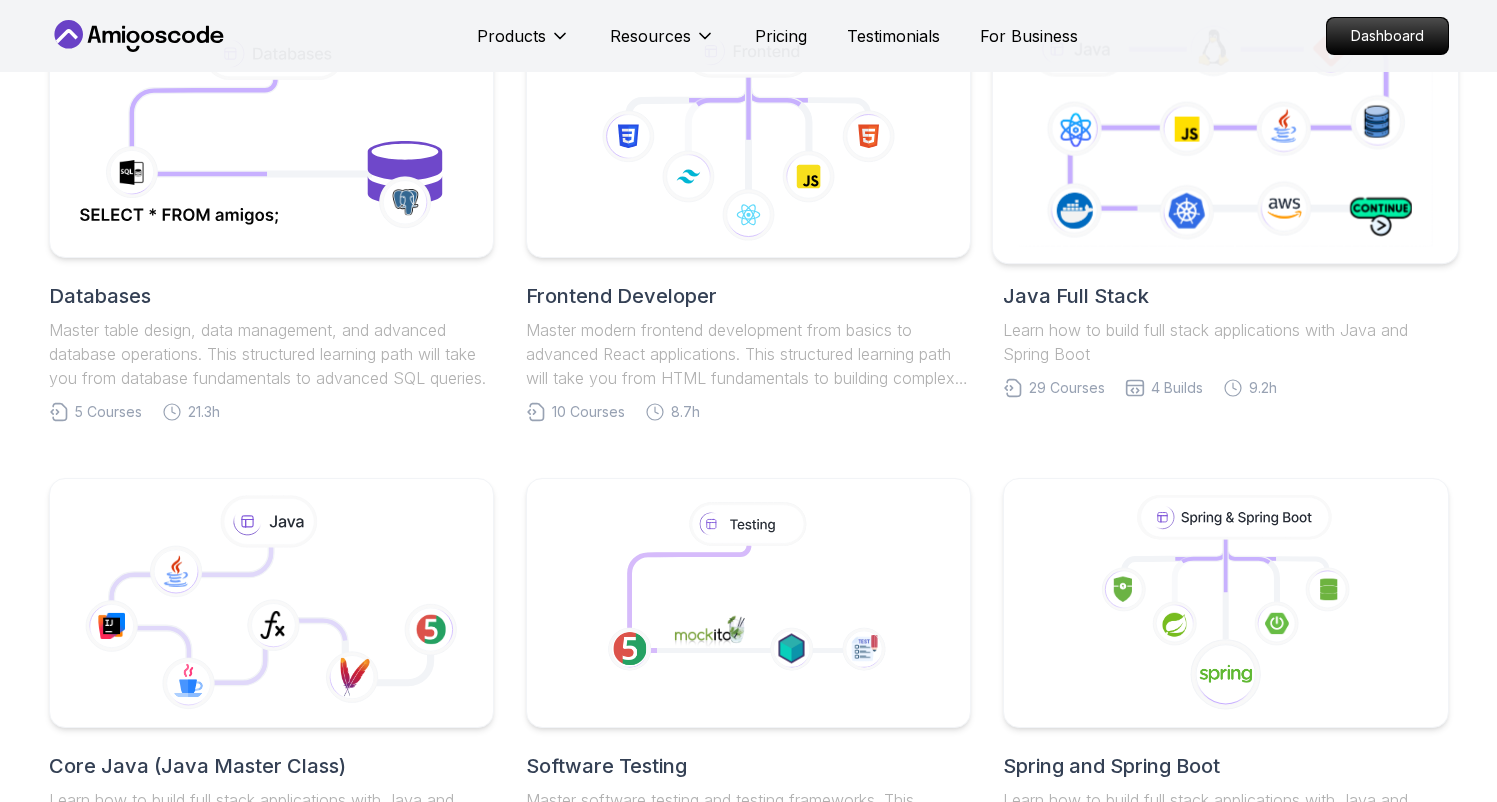 scroll, scrollTop: 458, scrollLeft: 0, axis: vertical 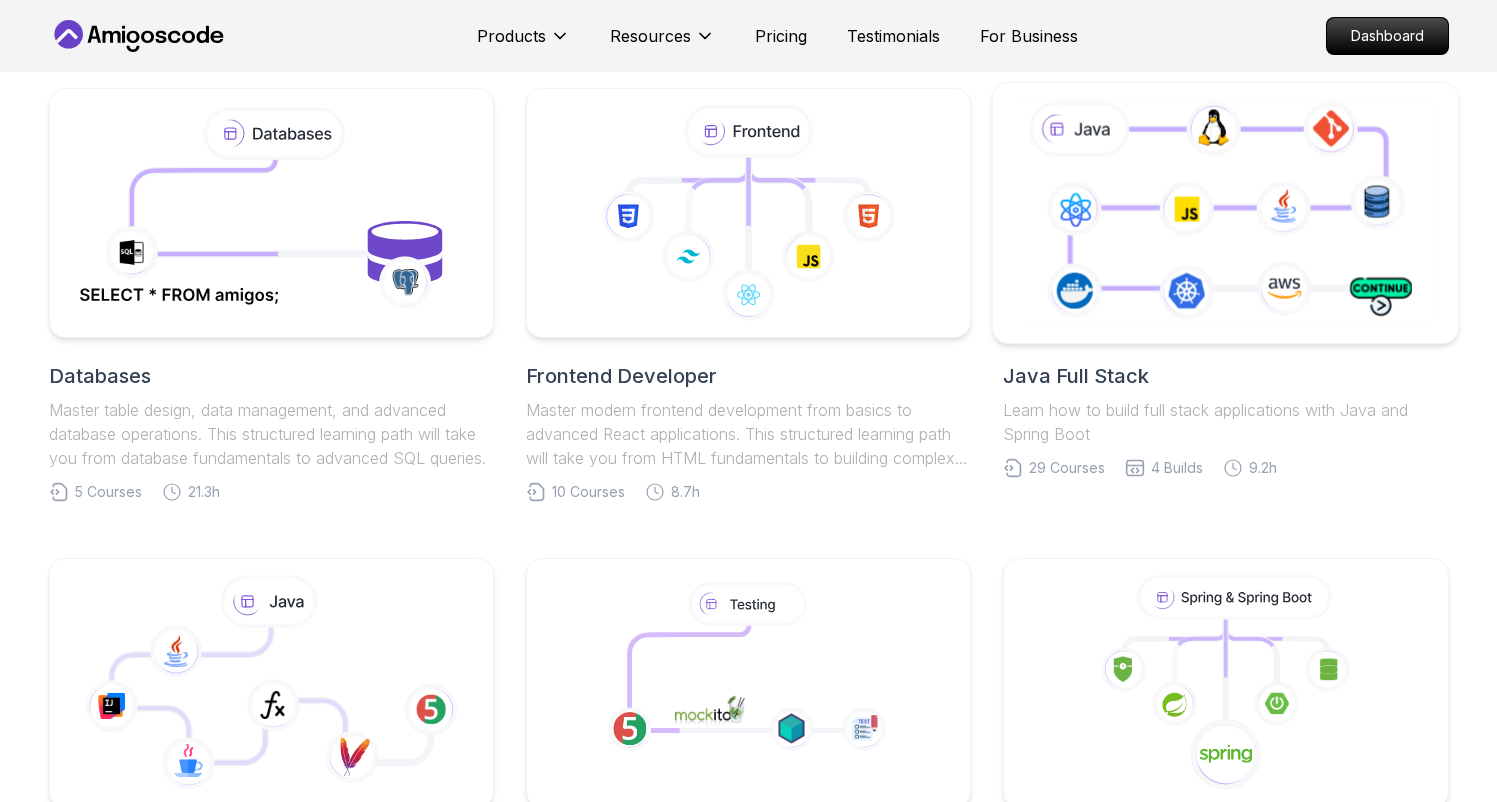 click 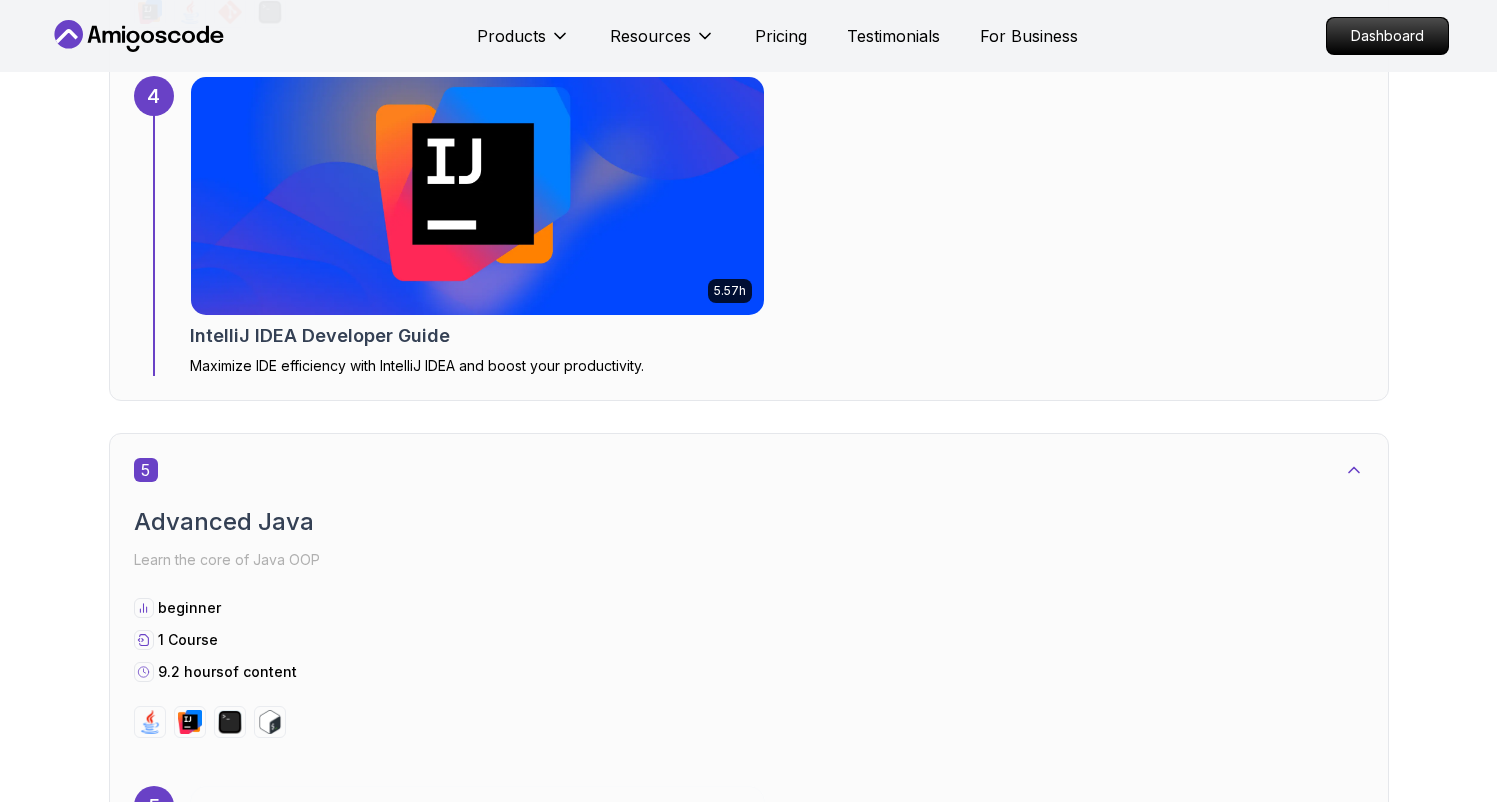 scroll, scrollTop: 3921, scrollLeft: 0, axis: vertical 